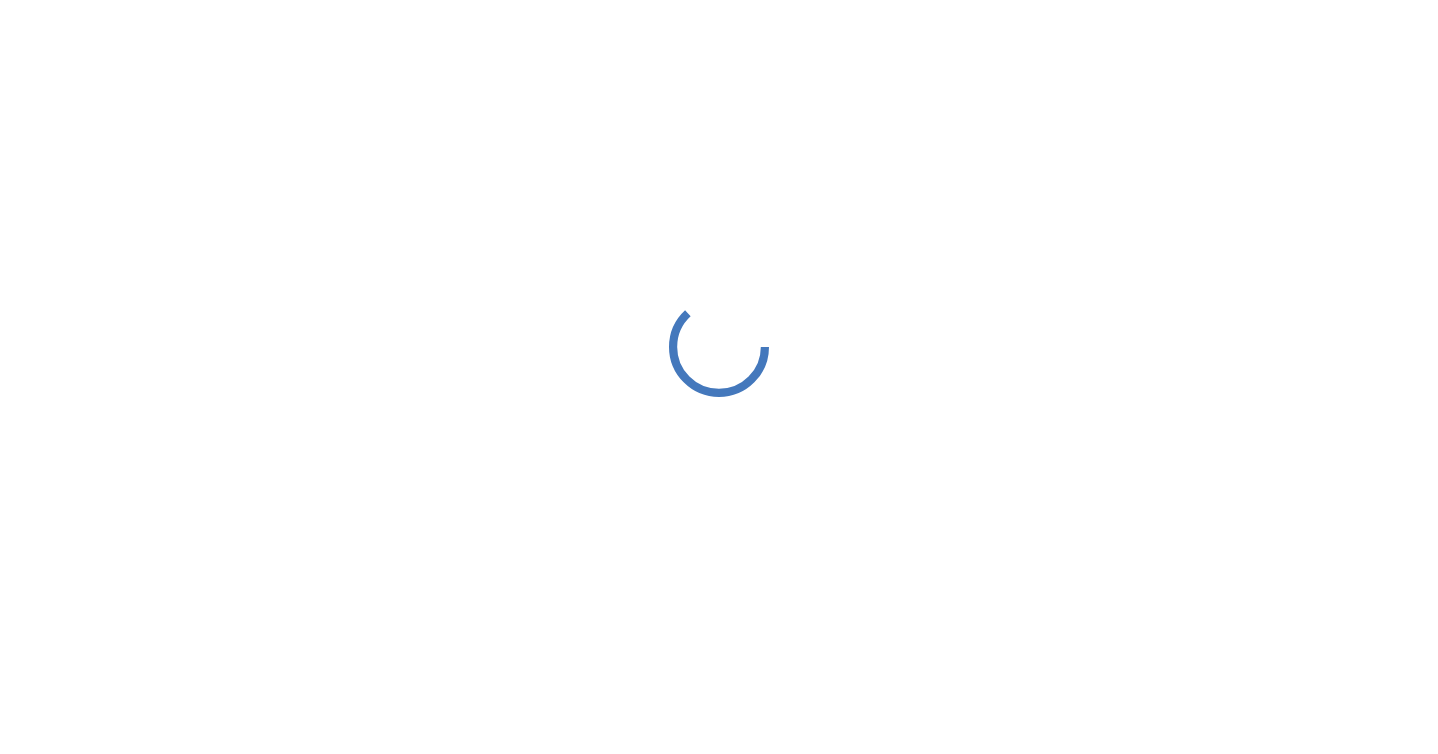 scroll, scrollTop: 0, scrollLeft: 0, axis: both 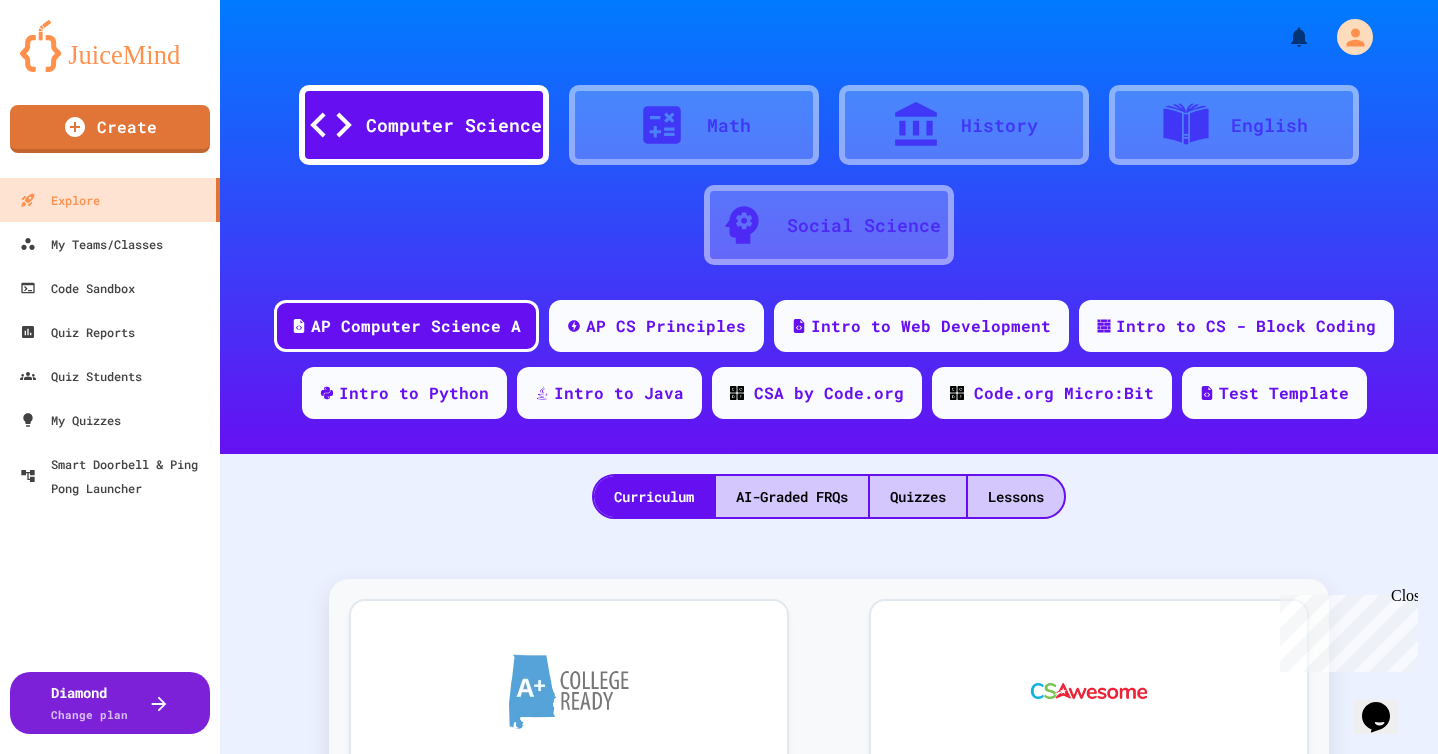 click on "Computer Science" at bounding box center [454, 125] 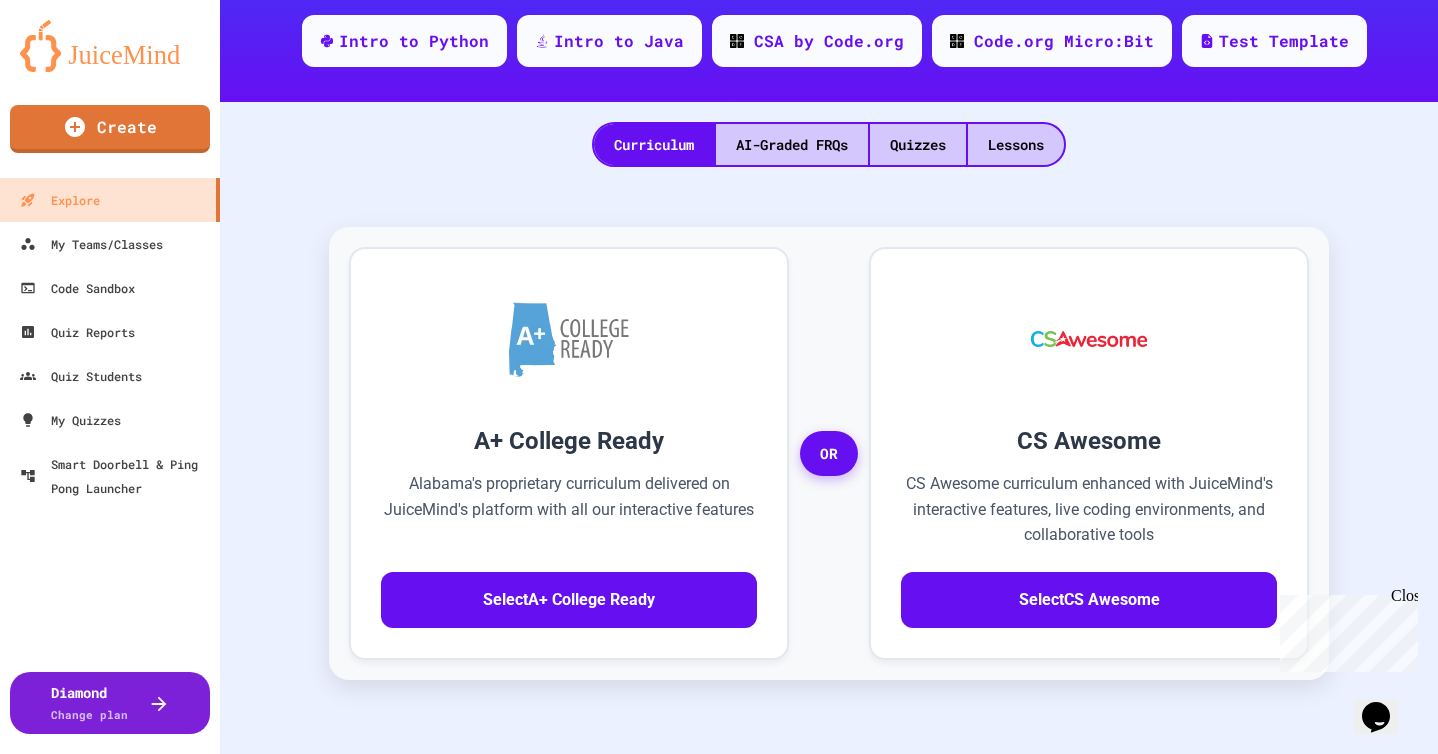 scroll, scrollTop: 355, scrollLeft: 0, axis: vertical 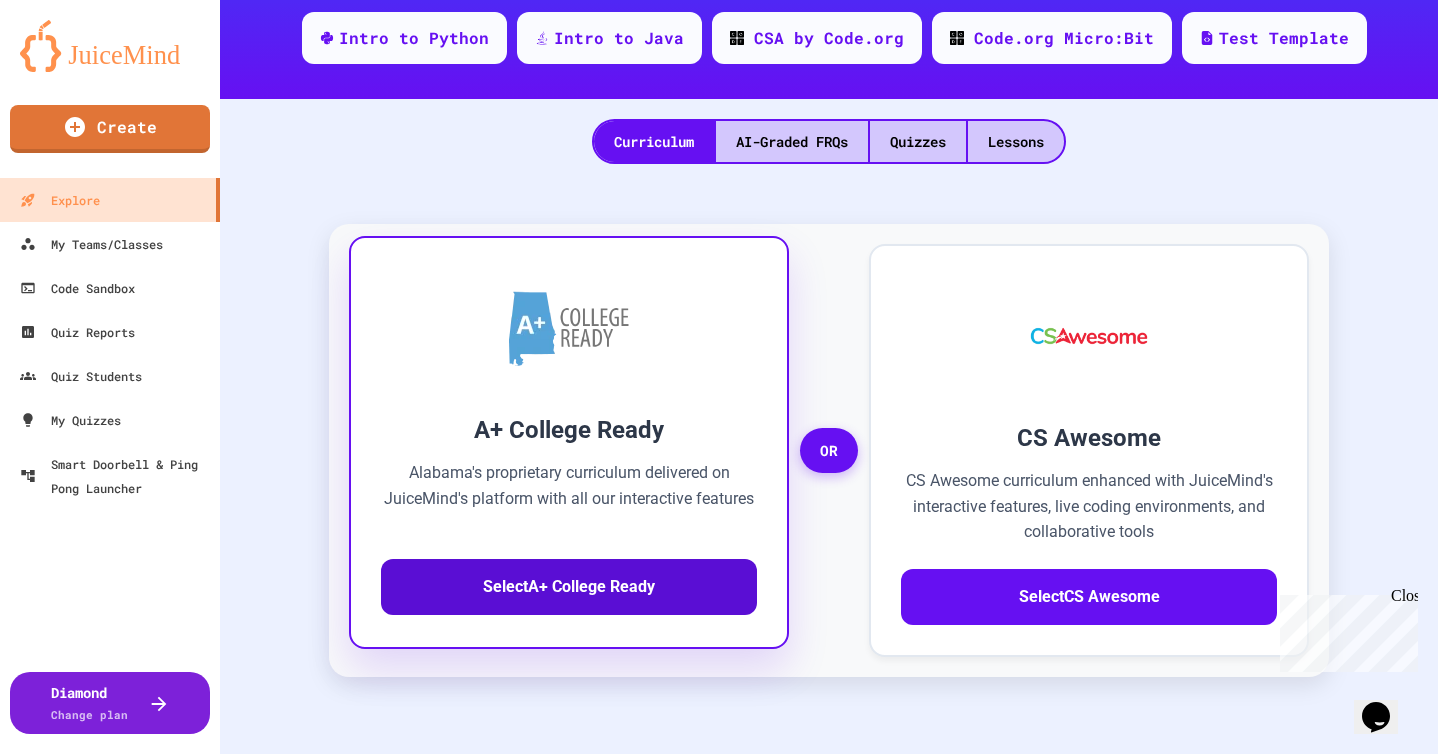 click on "Select  A+ College Ready" at bounding box center [569, 587] 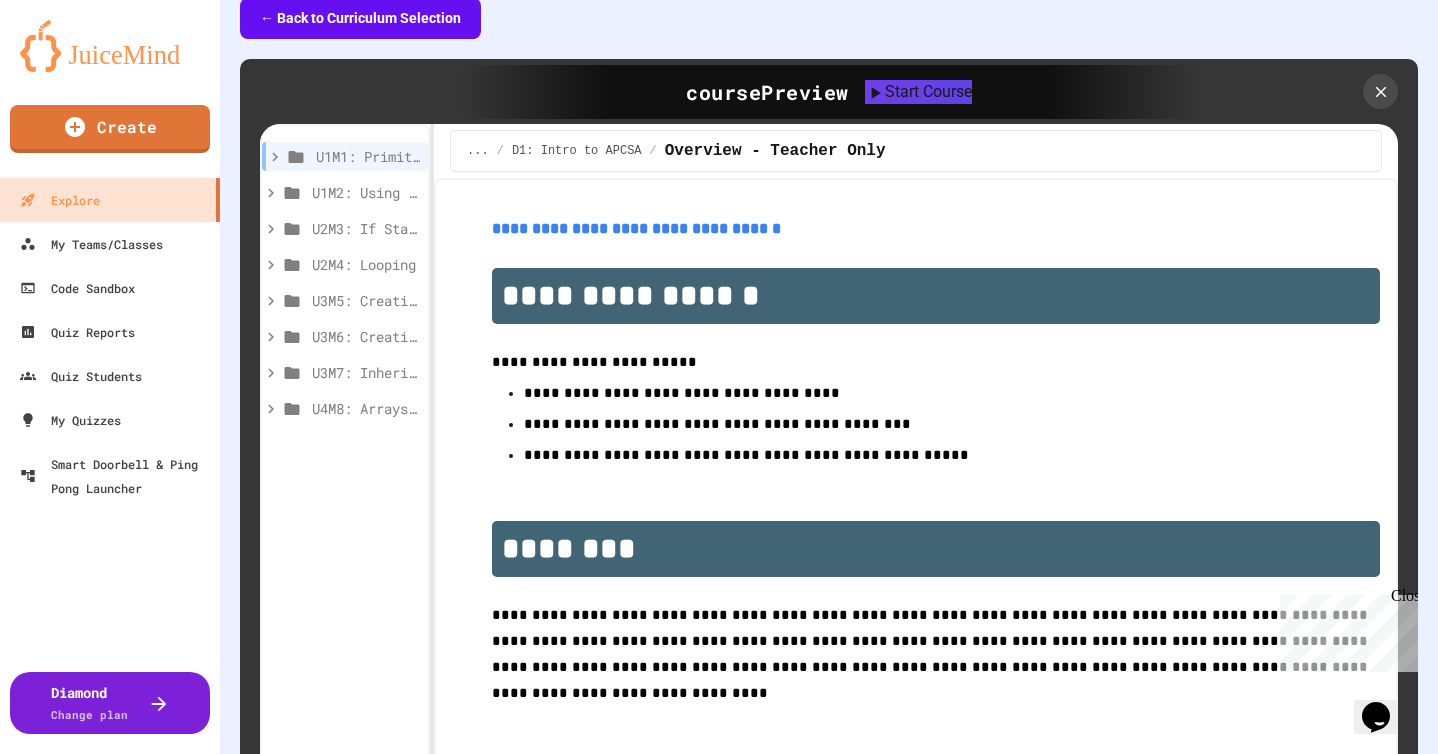 scroll, scrollTop: 577, scrollLeft: 0, axis: vertical 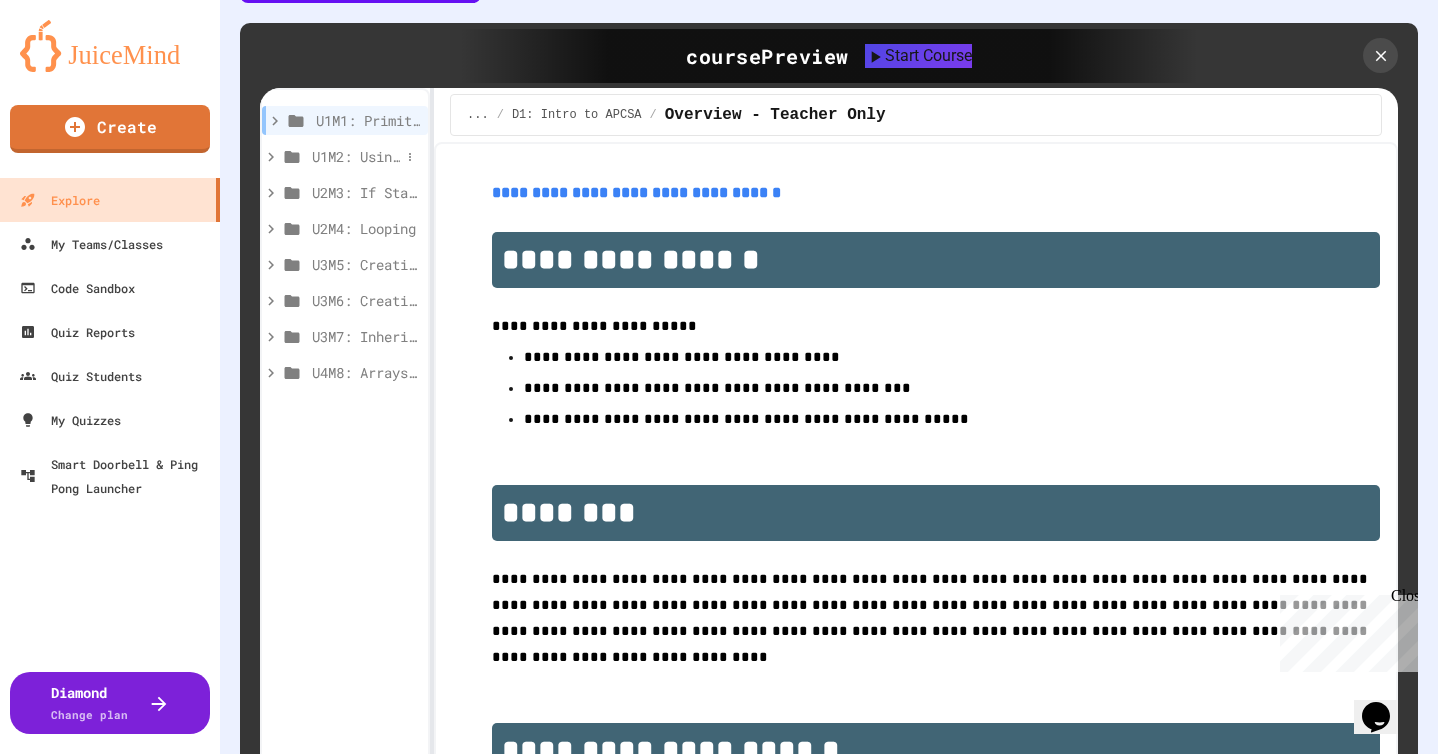 click on "U1M2: Using Classes and Objects" at bounding box center (356, 156) 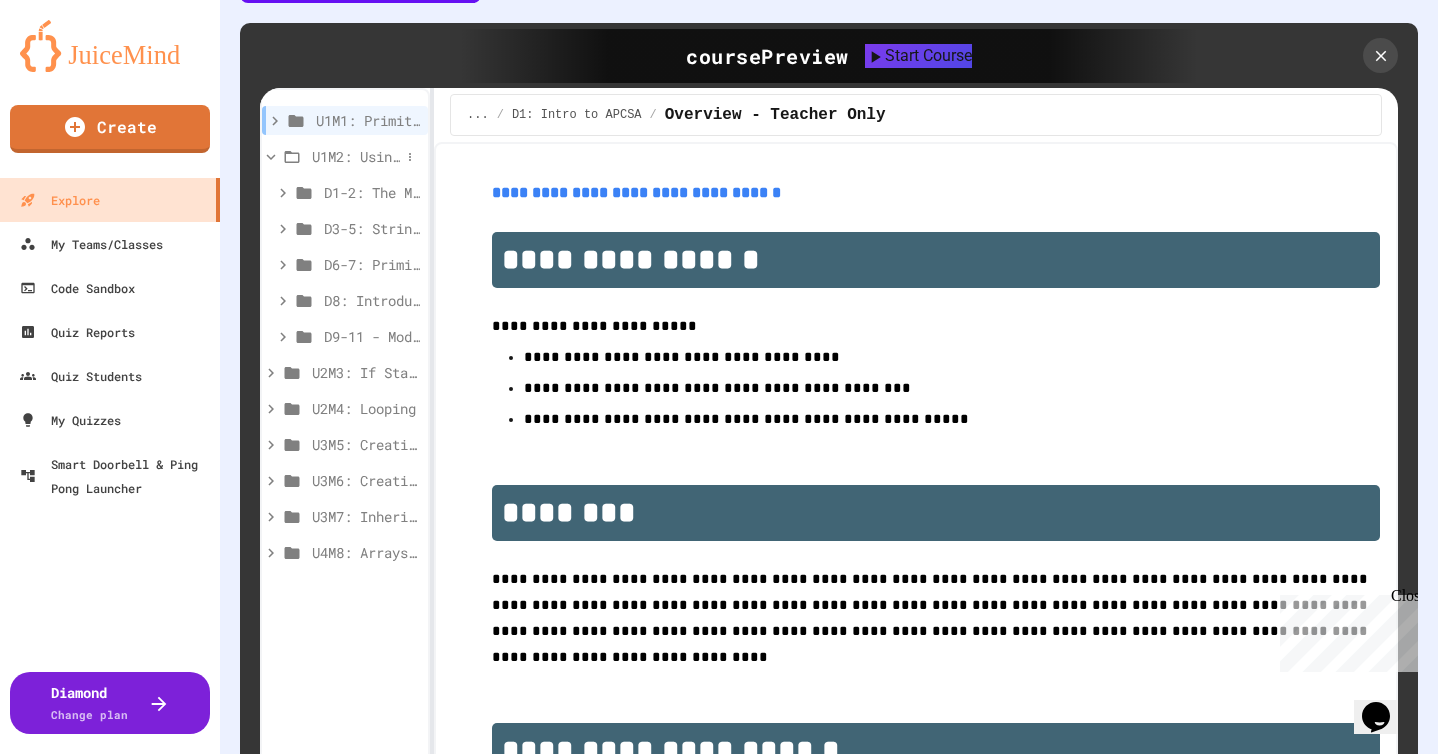 click on "U1M2: Using Classes and Objects" at bounding box center [356, 156] 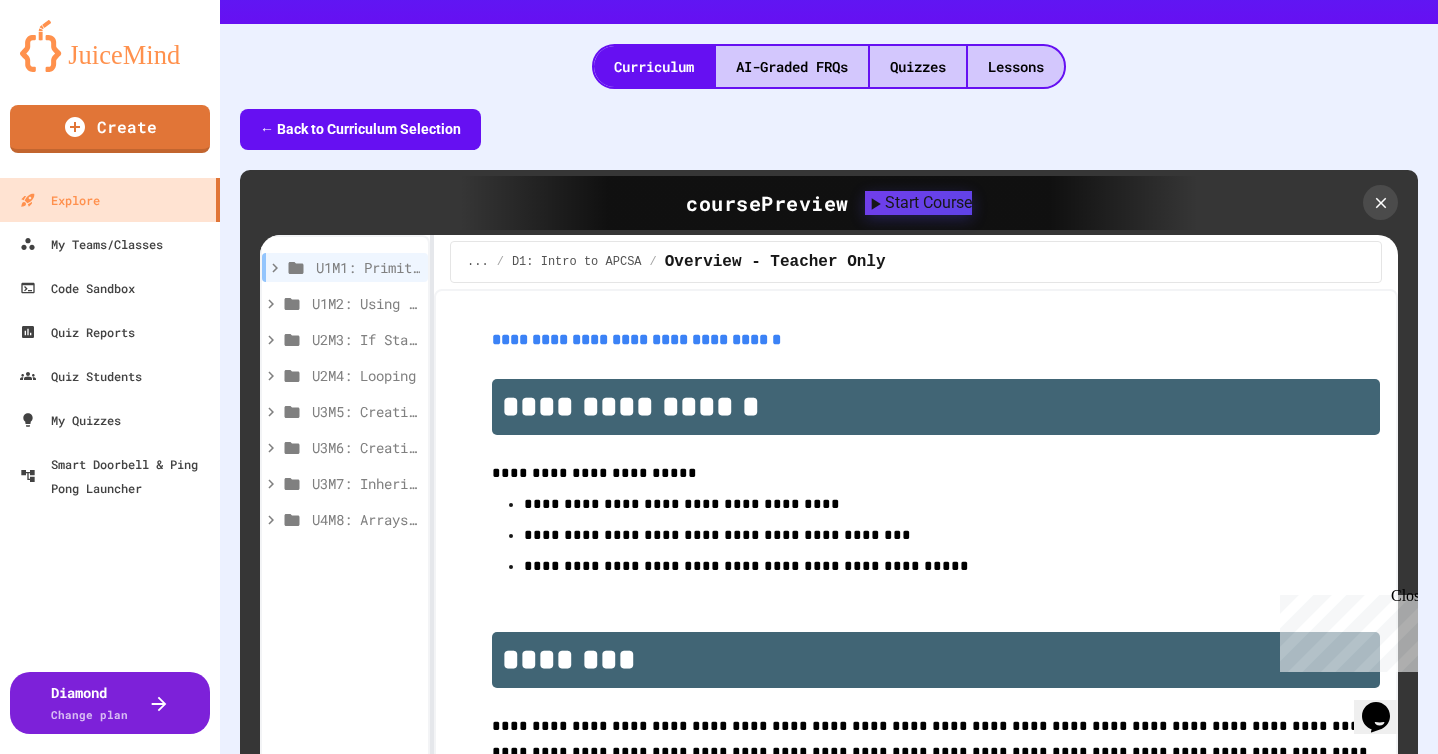 scroll, scrollTop: 434, scrollLeft: 0, axis: vertical 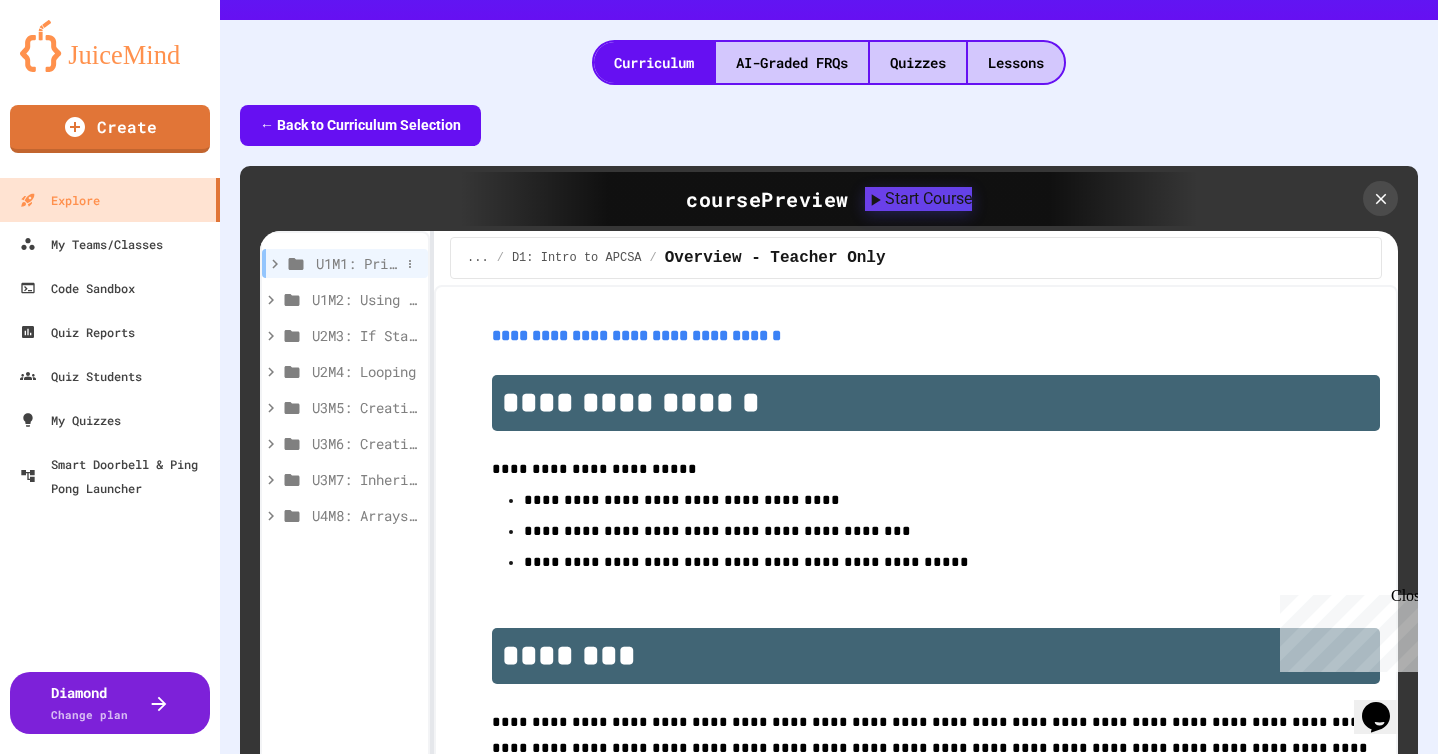 click 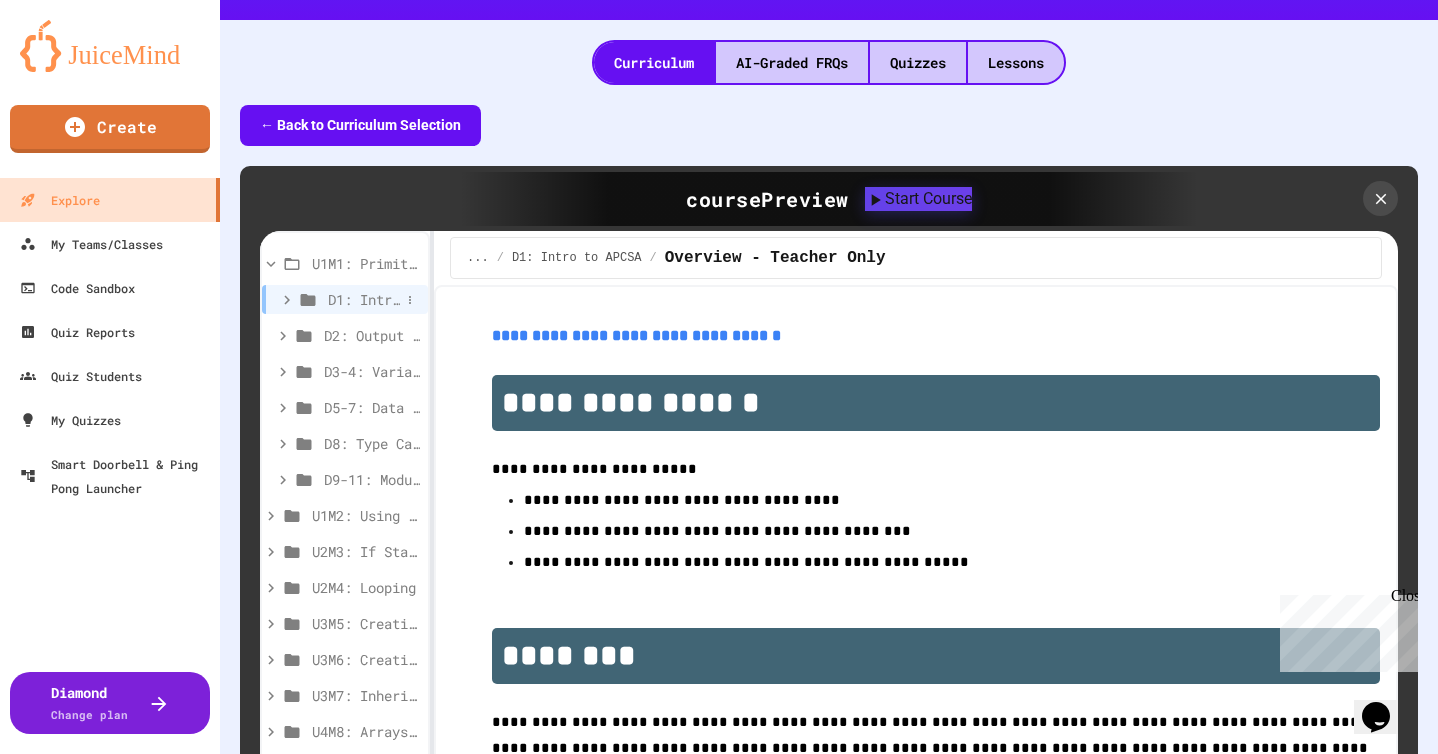 click 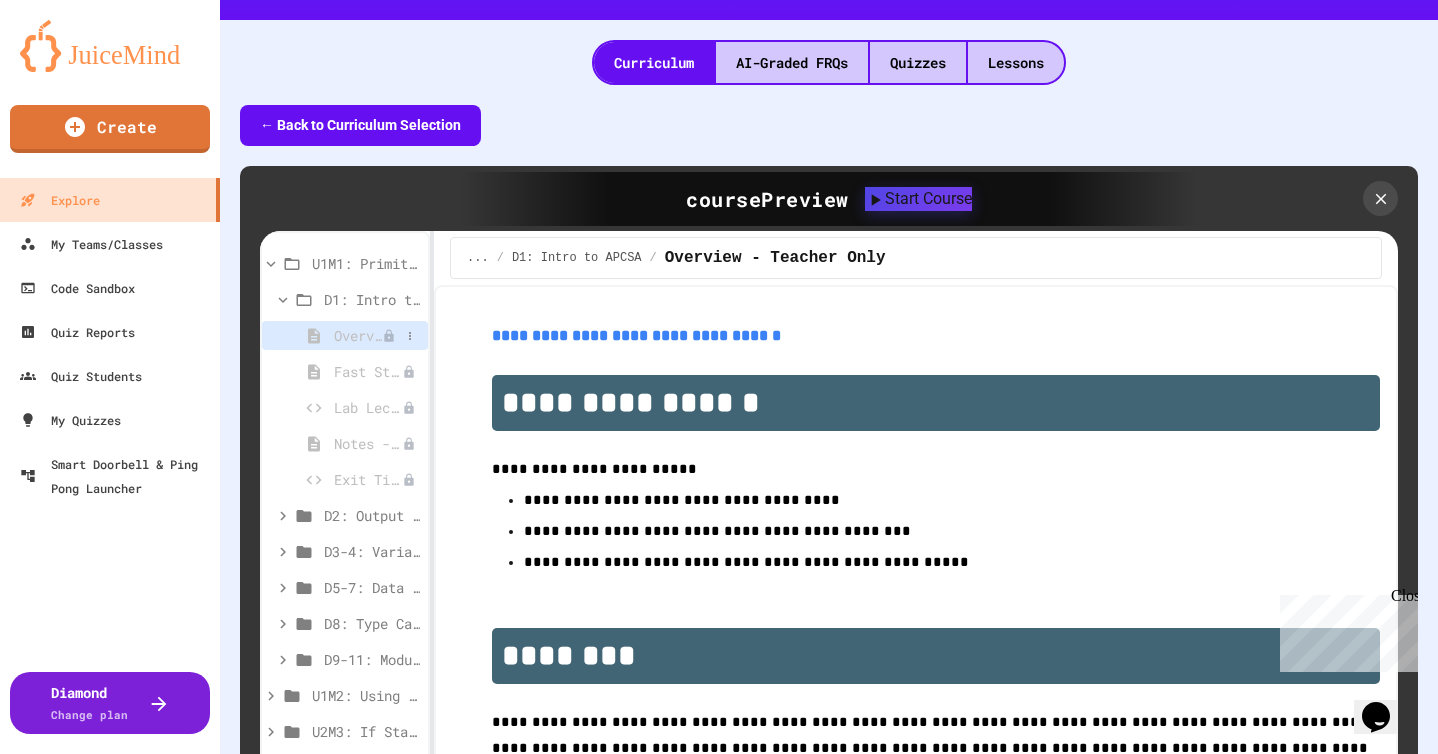 click on "Overview - Teacher Only" at bounding box center (358, 335) 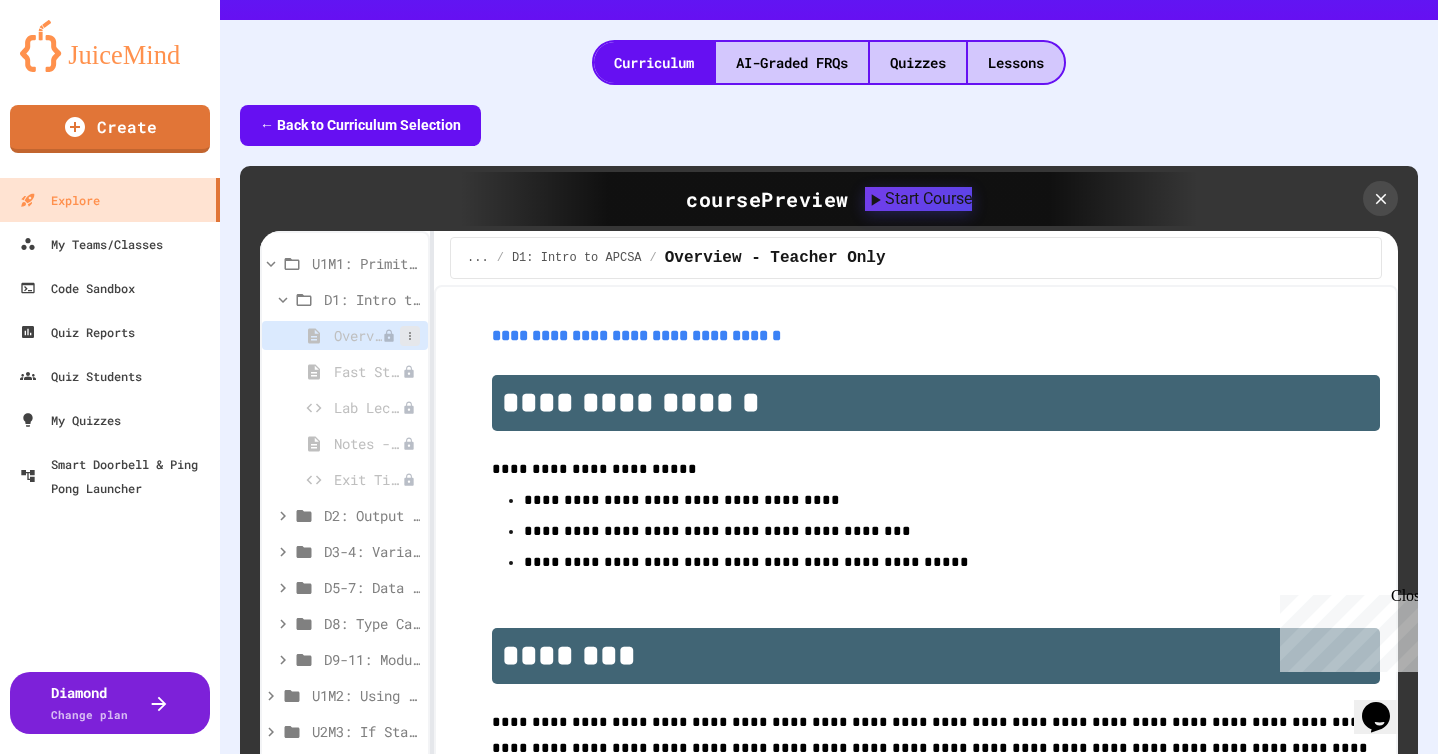 click at bounding box center [410, 336] 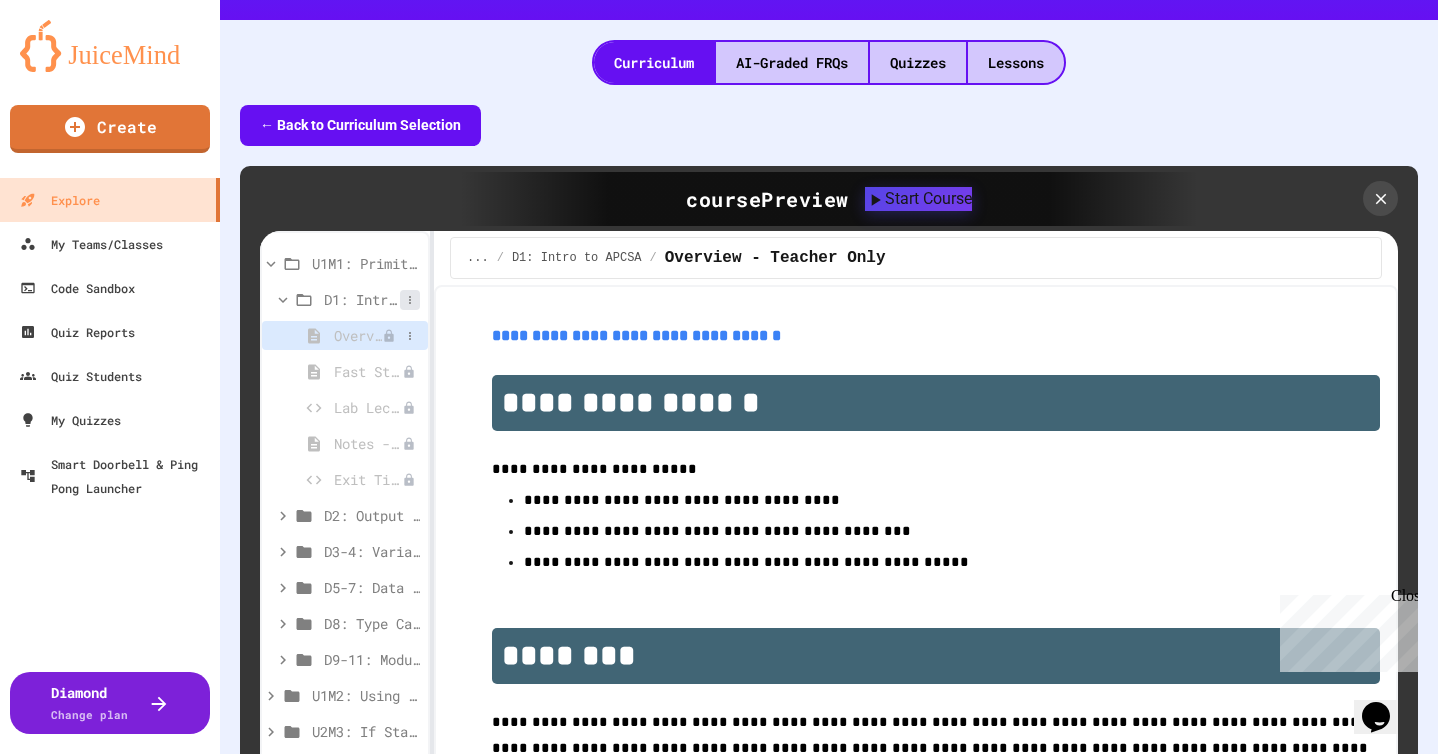 click 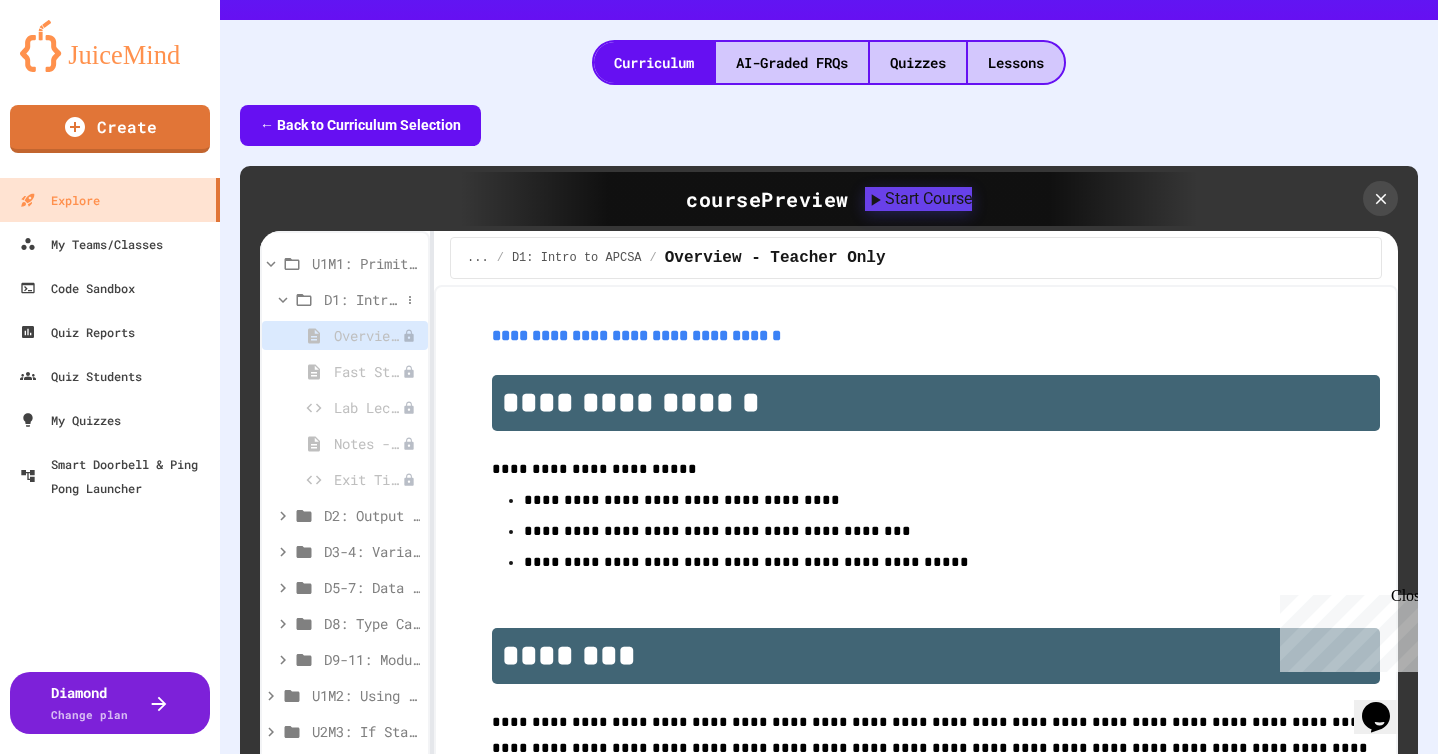 click on "D1: Intro to APCSA" at bounding box center [362, 299] 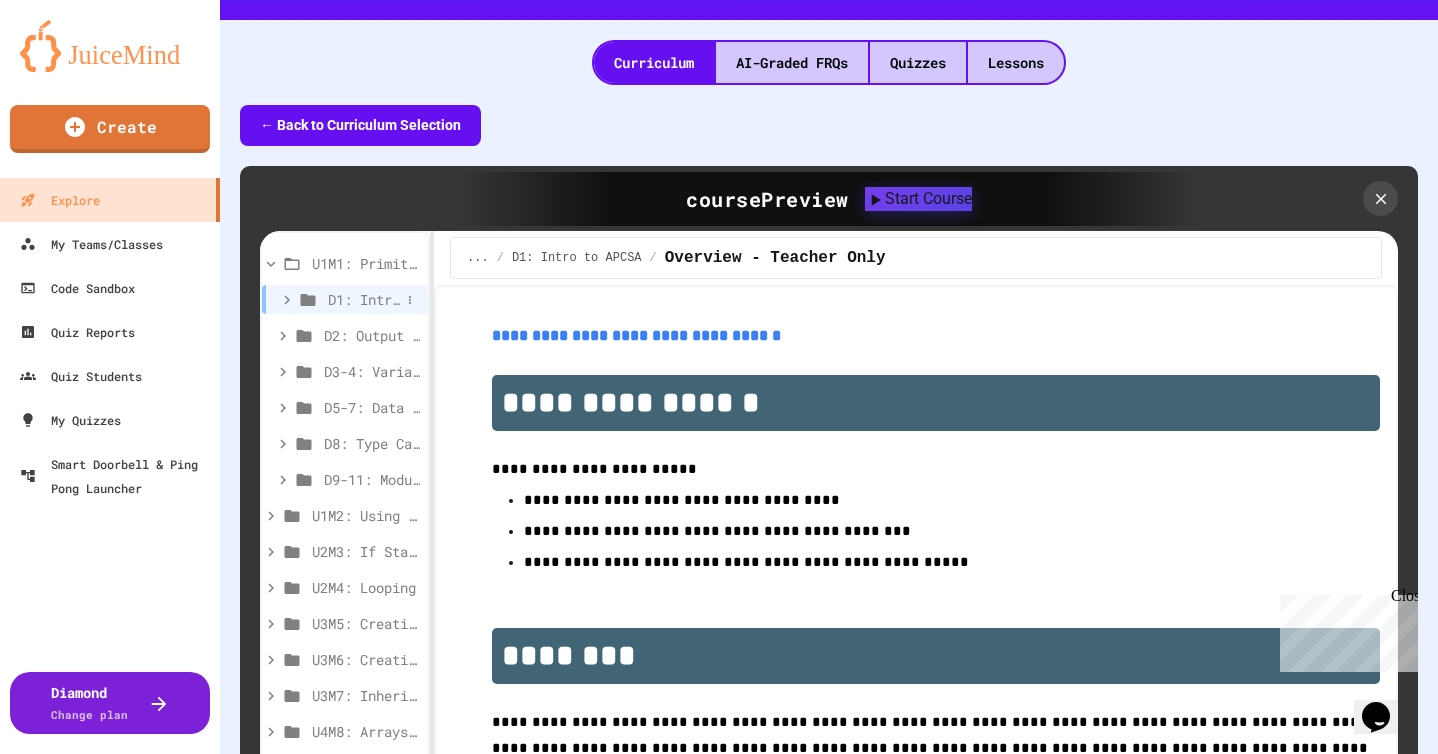 click on "D1: Intro to APCSA" at bounding box center (364, 299) 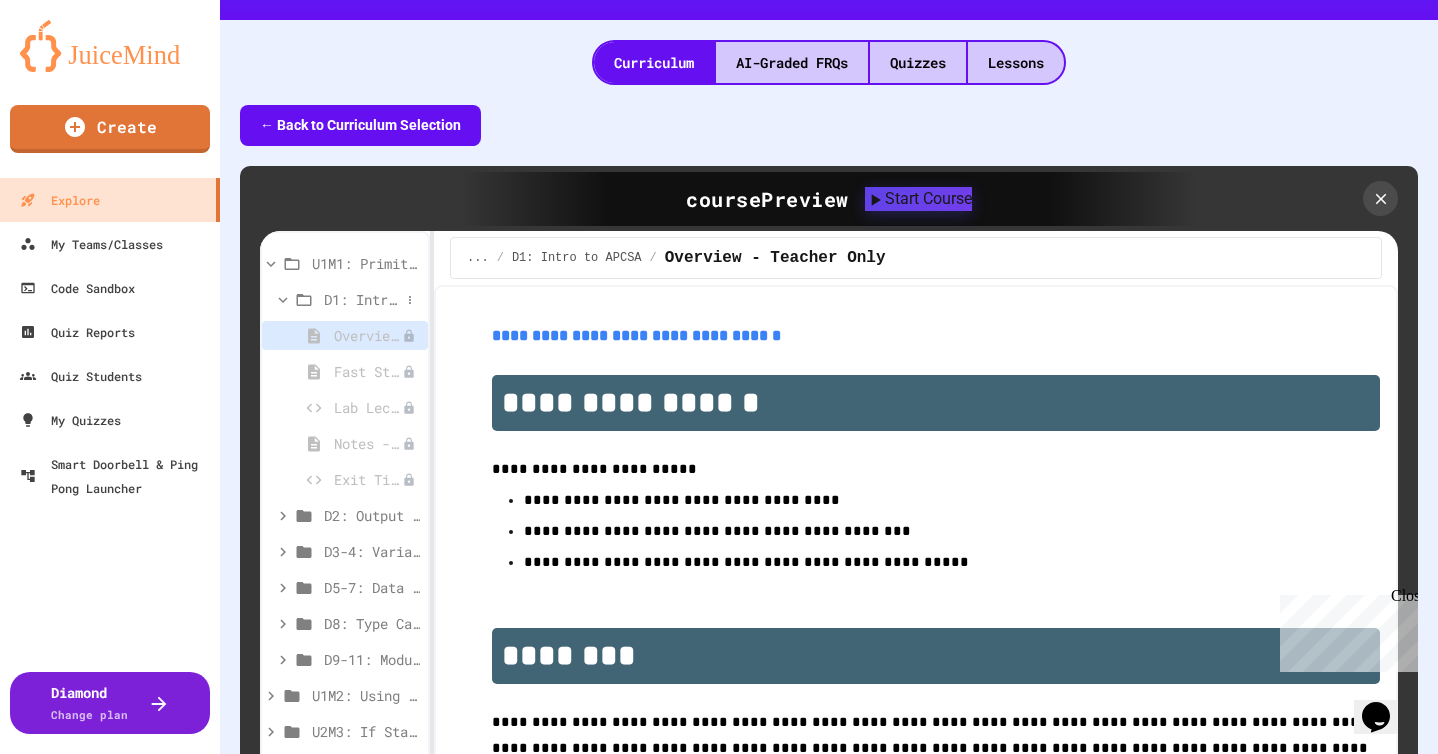 click on "D1: Intro to APCSA" at bounding box center [362, 299] 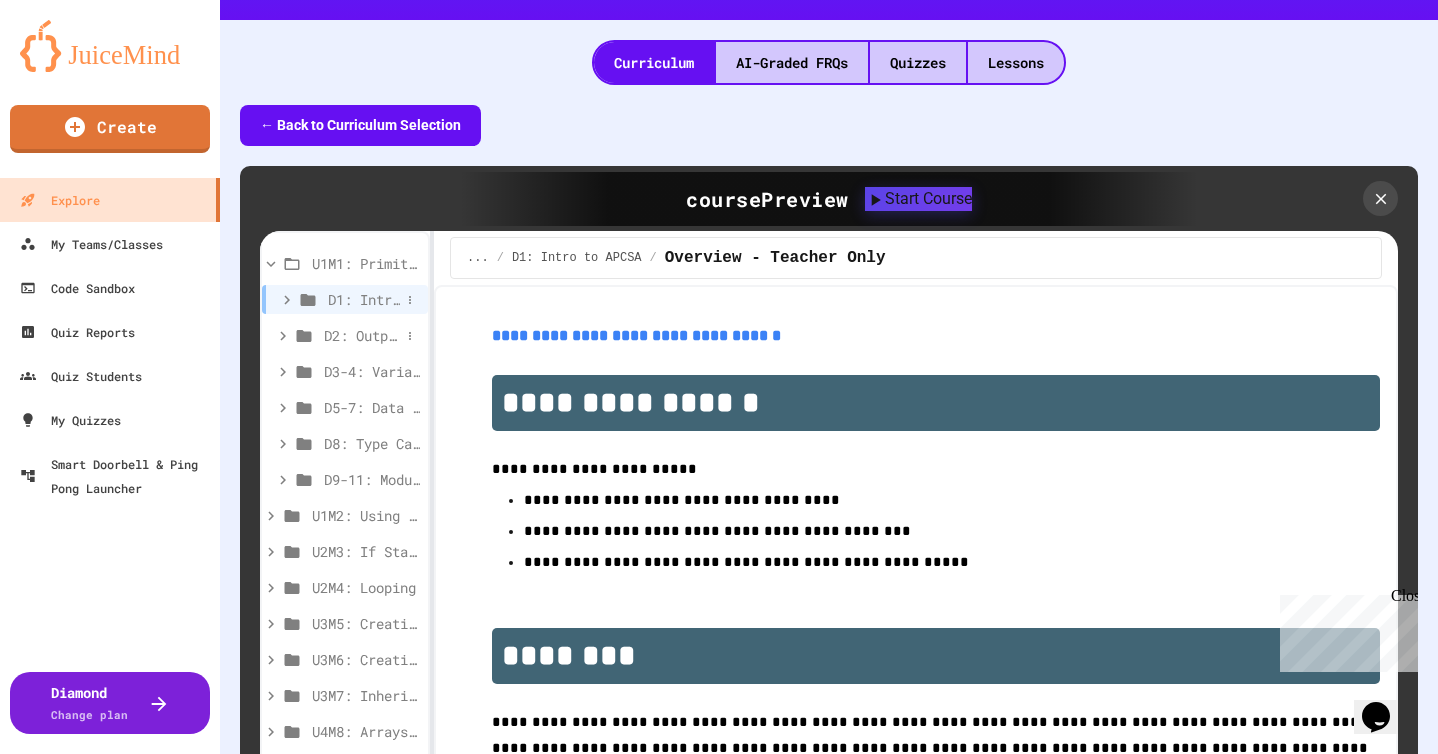 click on "D2: Output and Compiling Code" at bounding box center (362, 335) 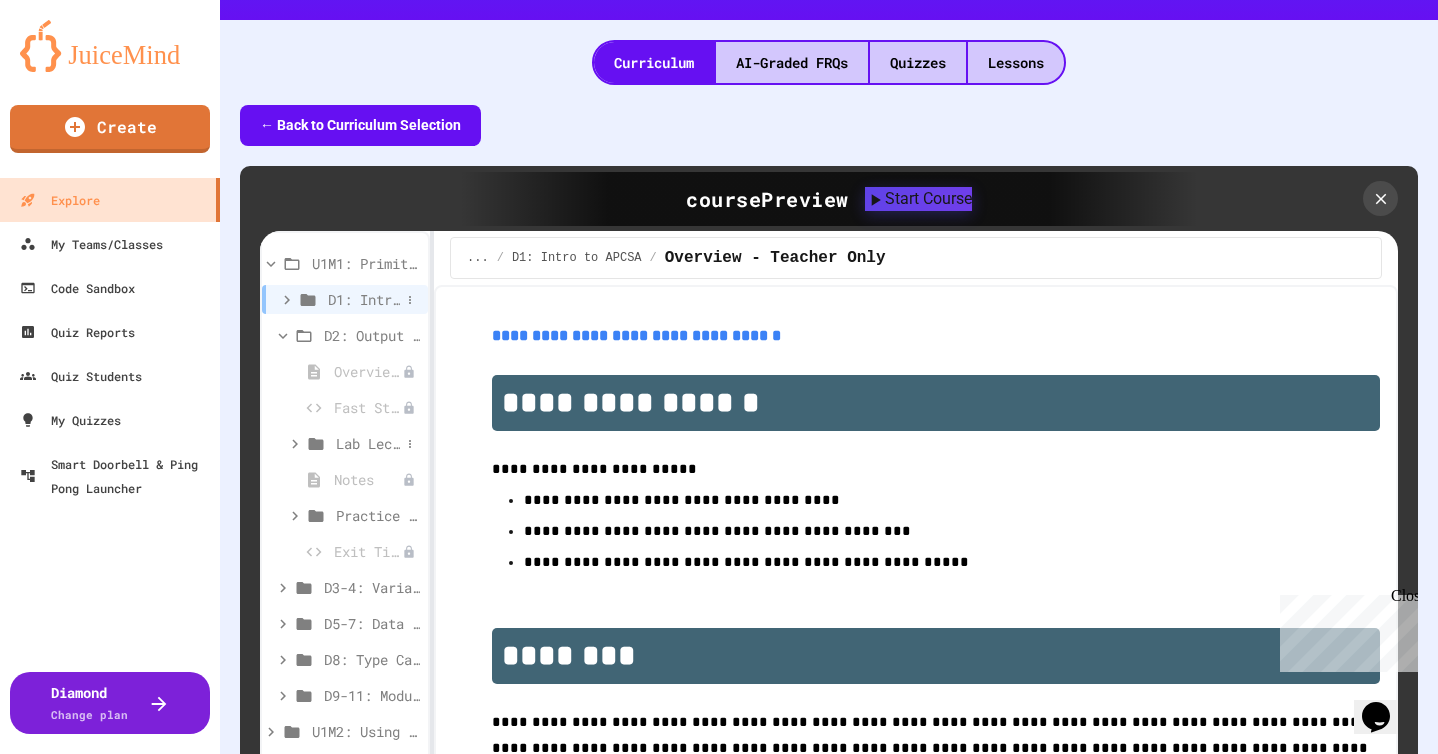 click on "Lab Lecture (20 mins)" at bounding box center [368, 443] 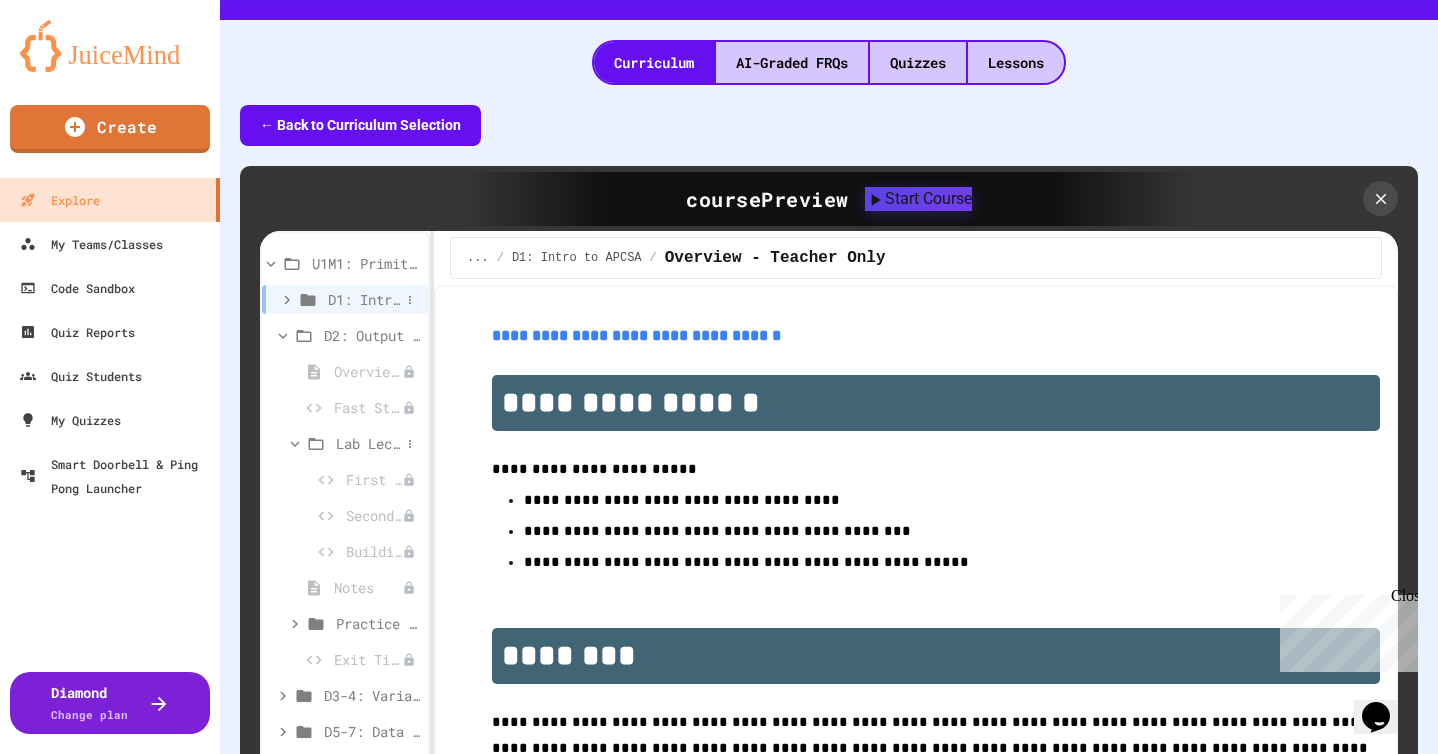 click on "Lab Lecture (20 mins)" at bounding box center (368, 443) 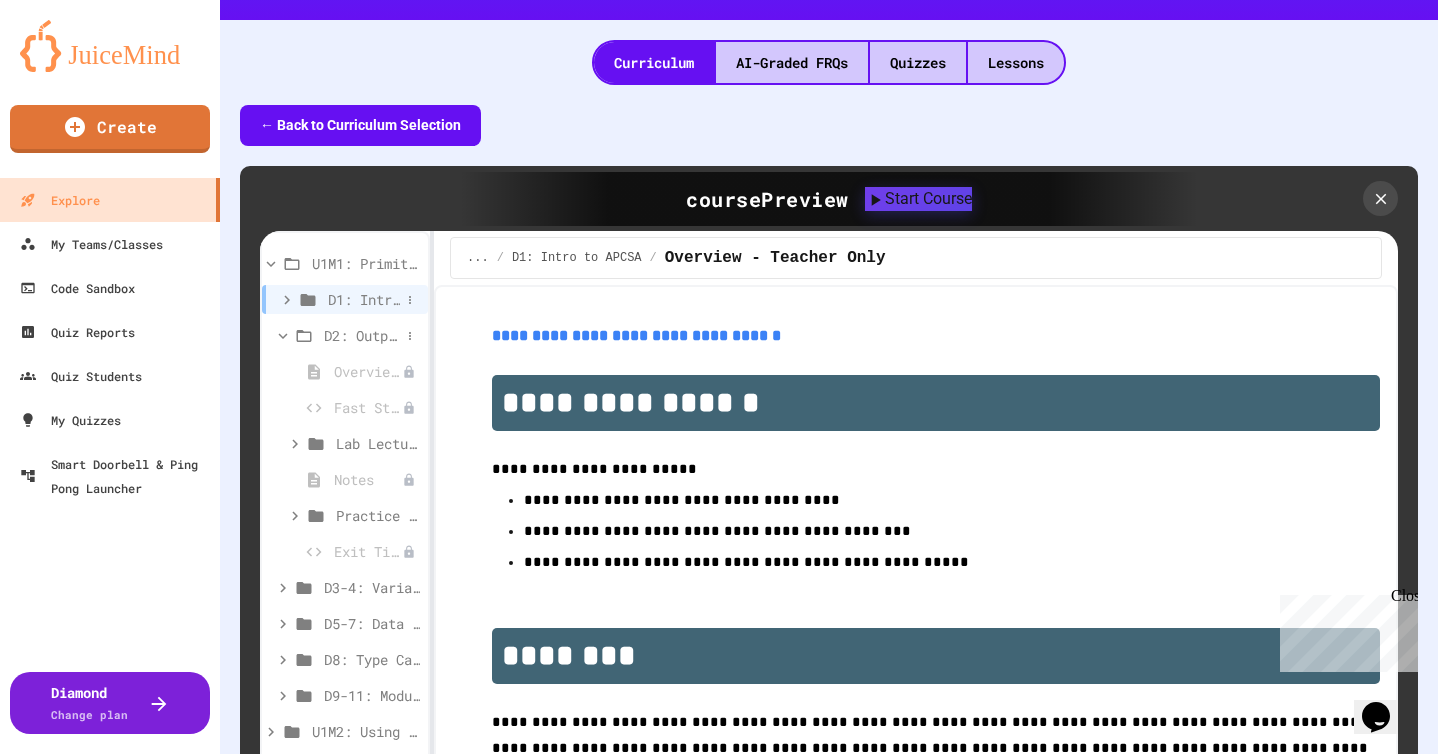 click on "D2: Output and Compiling Code" at bounding box center (362, 335) 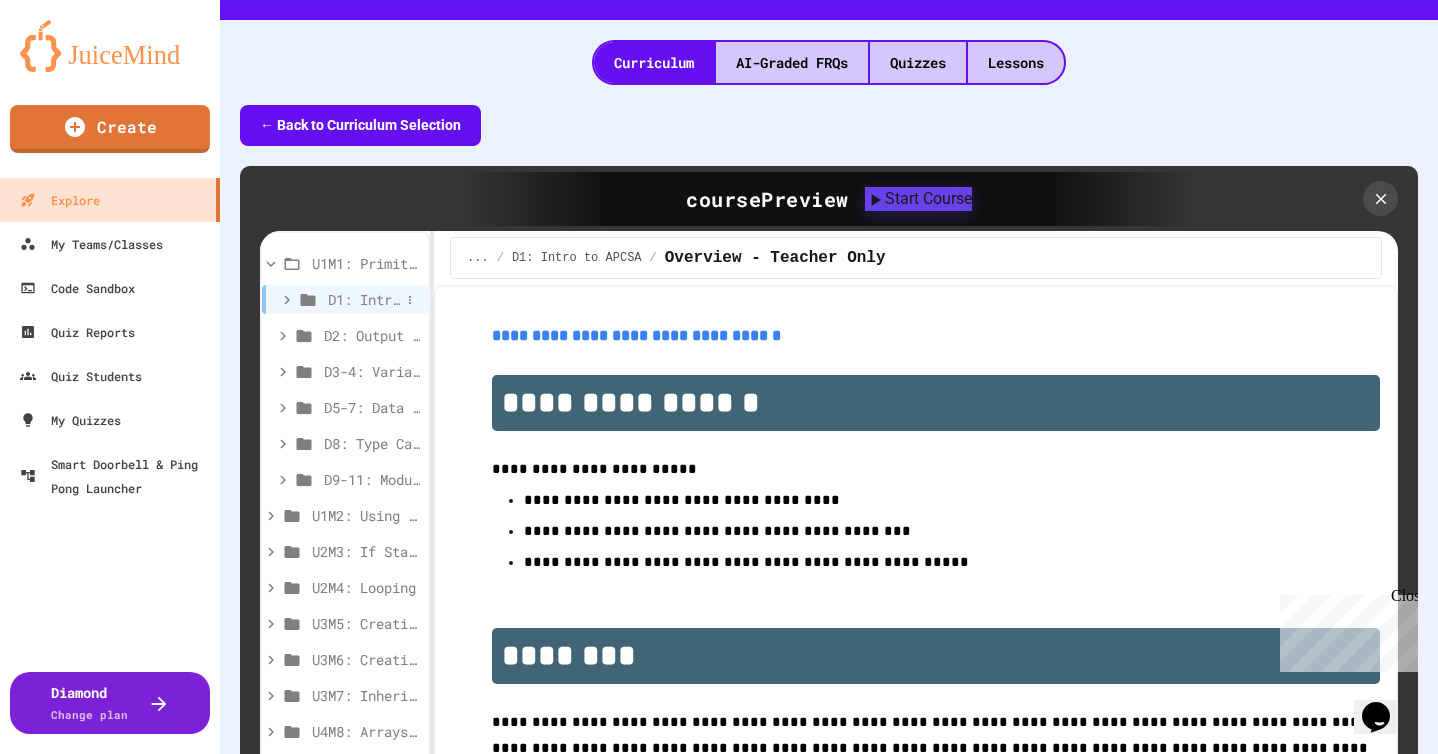 click on "D1: Intro to APCSA" at bounding box center (364, 299) 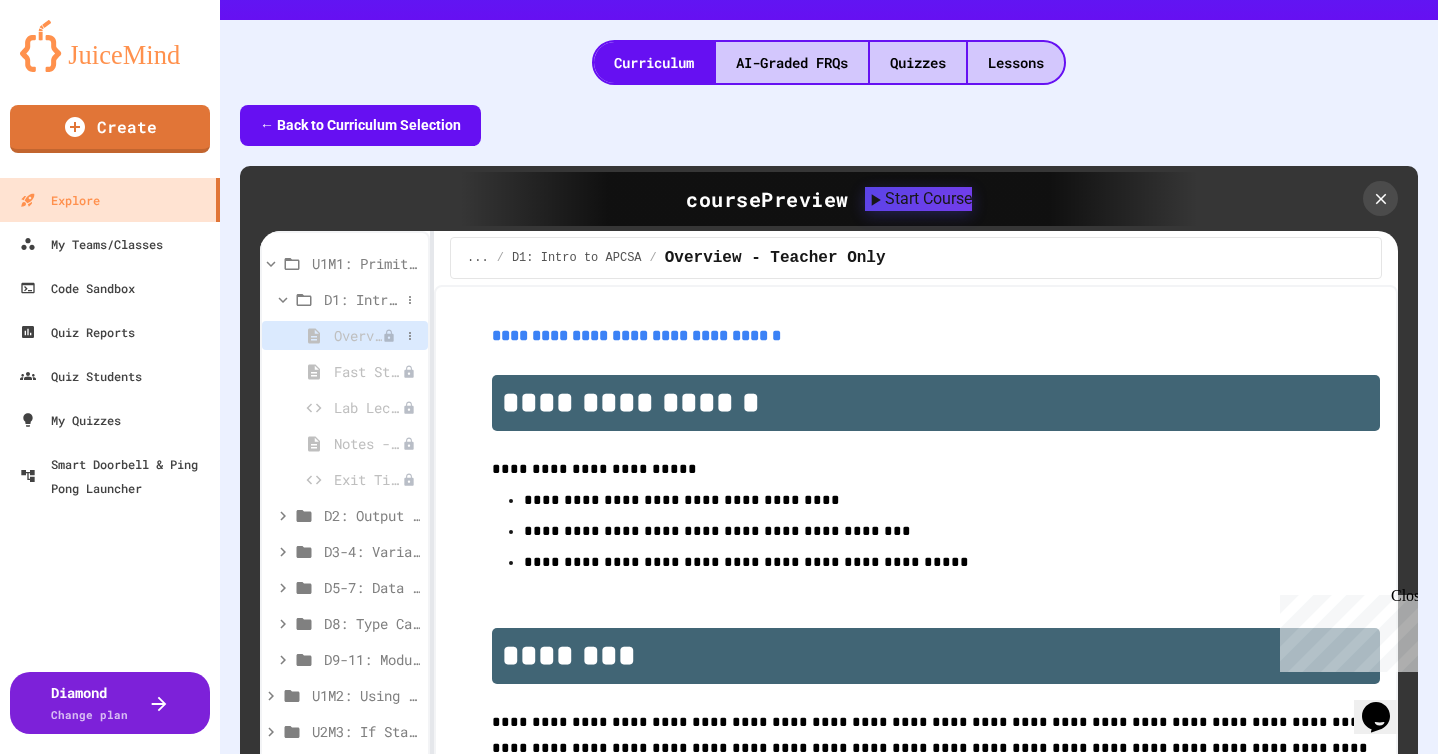 click on "Overview - Teacher Only" at bounding box center [358, 335] 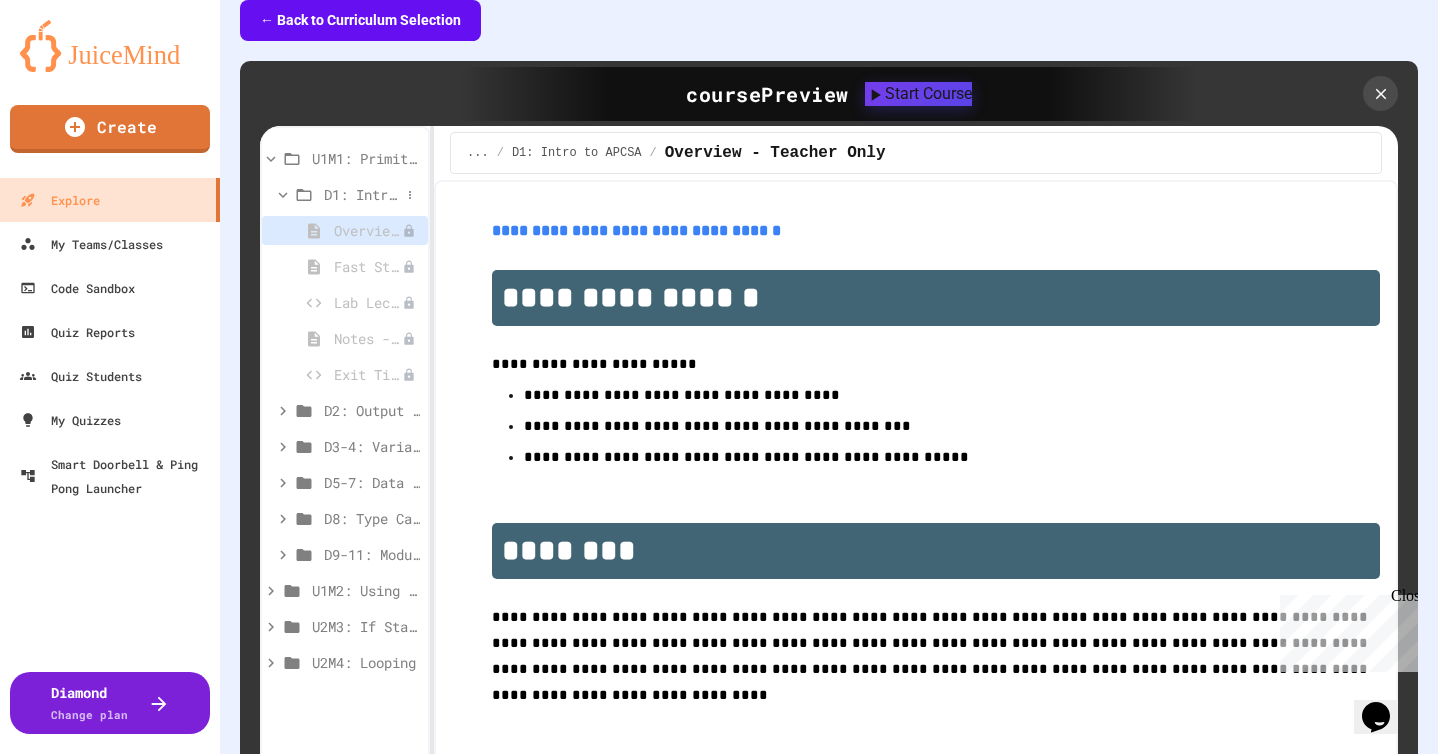 scroll, scrollTop: 548, scrollLeft: 0, axis: vertical 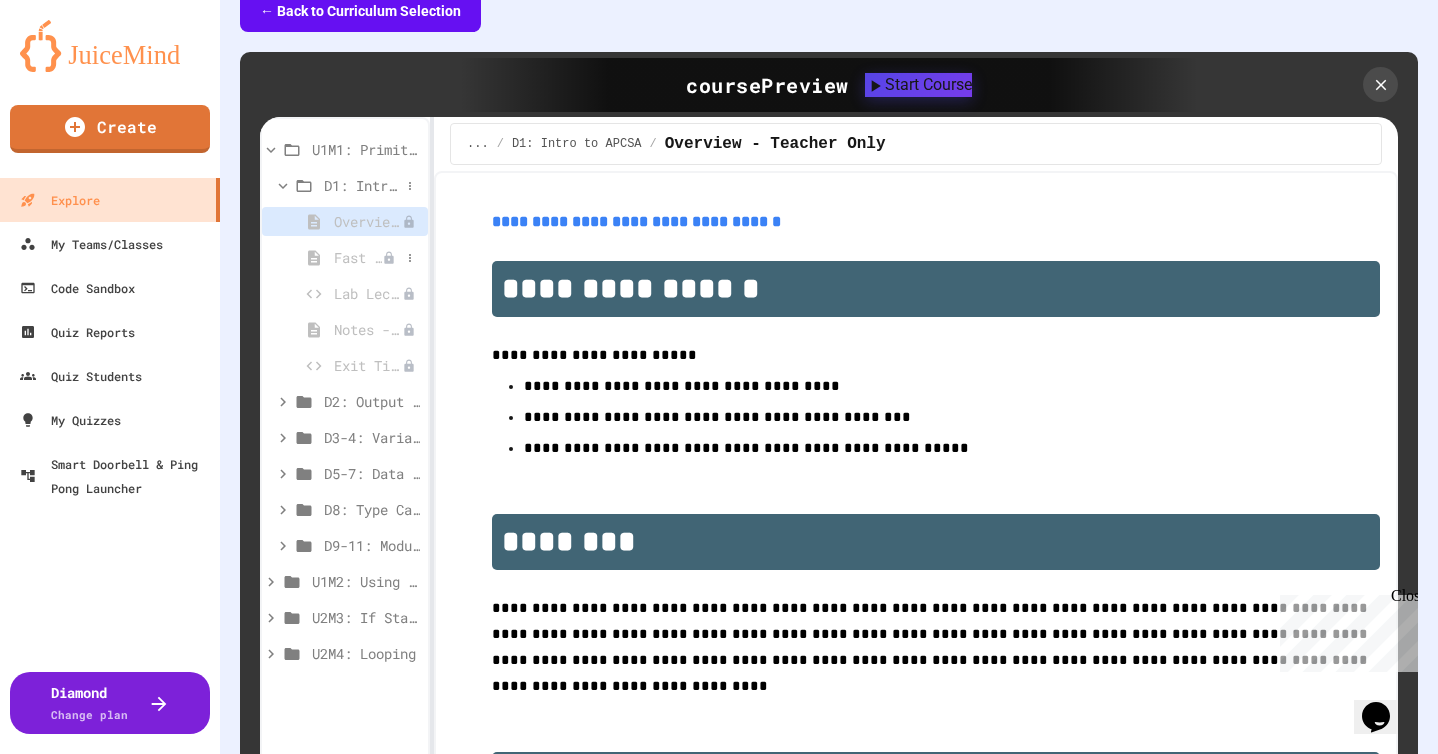 click on "Fast Start" at bounding box center (358, 257) 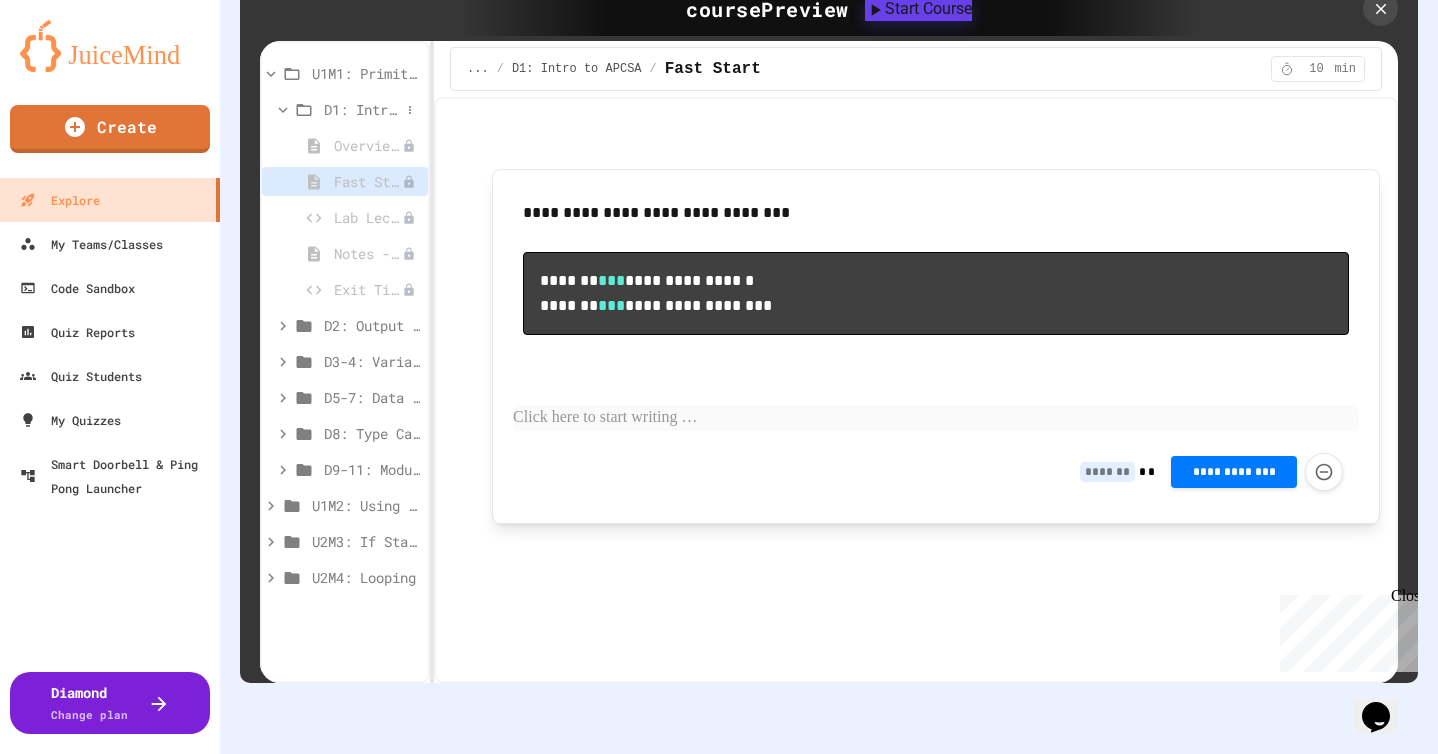 scroll, scrollTop: 636, scrollLeft: 0, axis: vertical 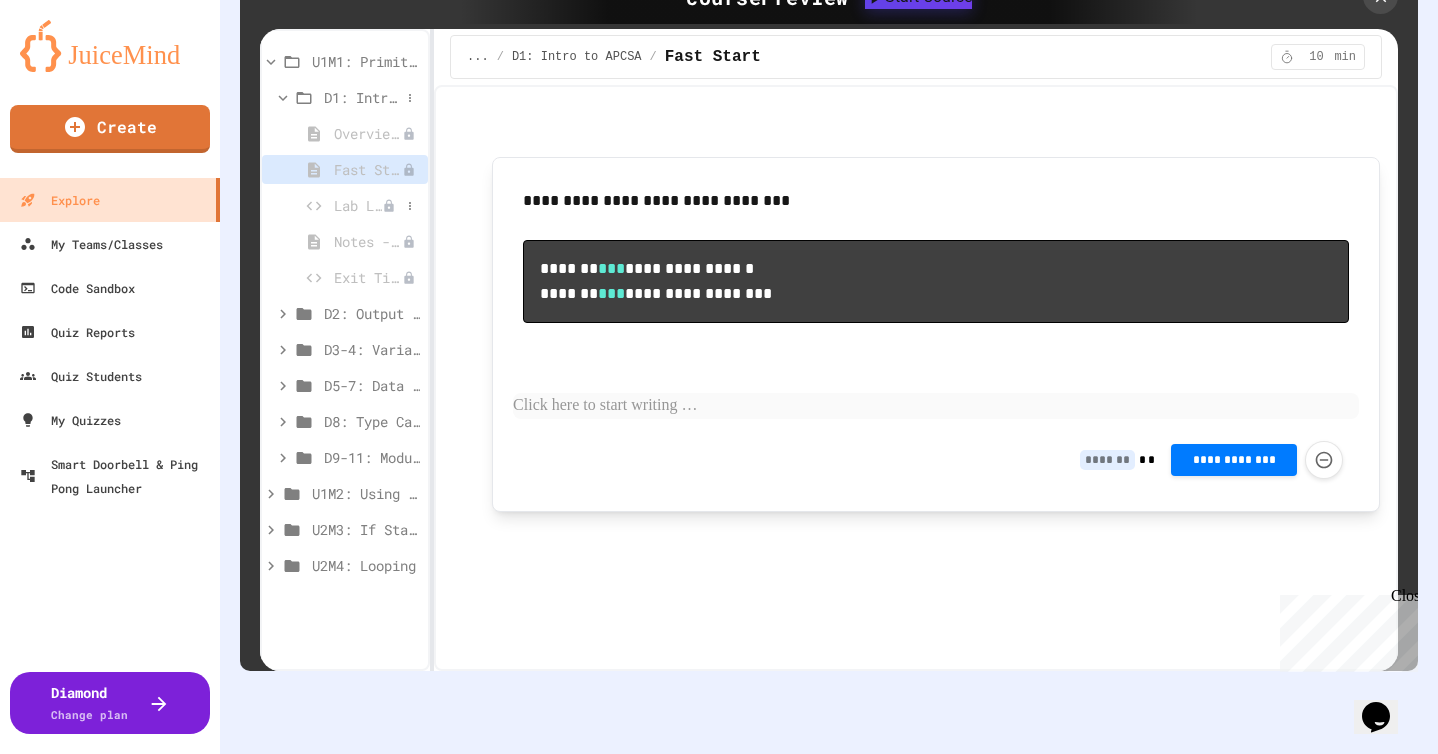click on "Lab Lecture" at bounding box center (358, 205) 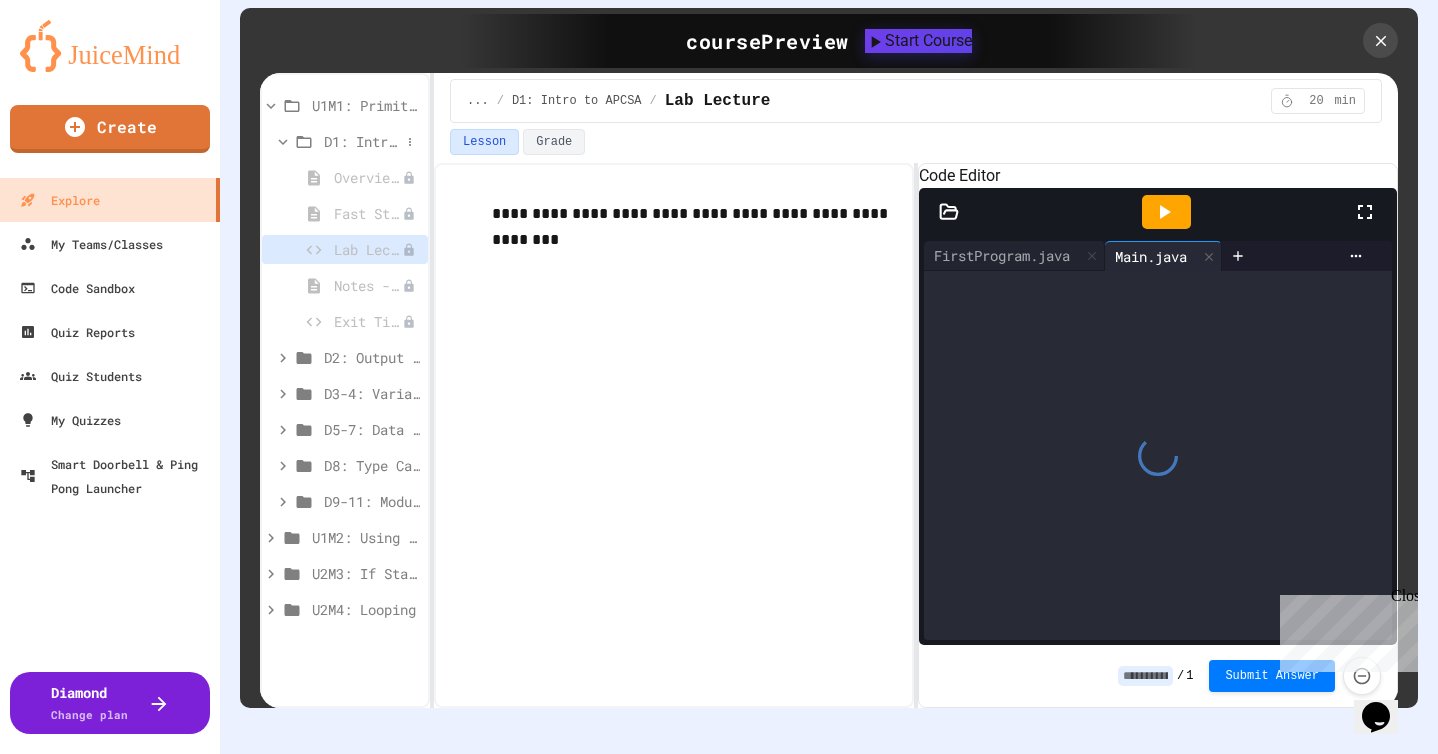 scroll, scrollTop: 600, scrollLeft: 0, axis: vertical 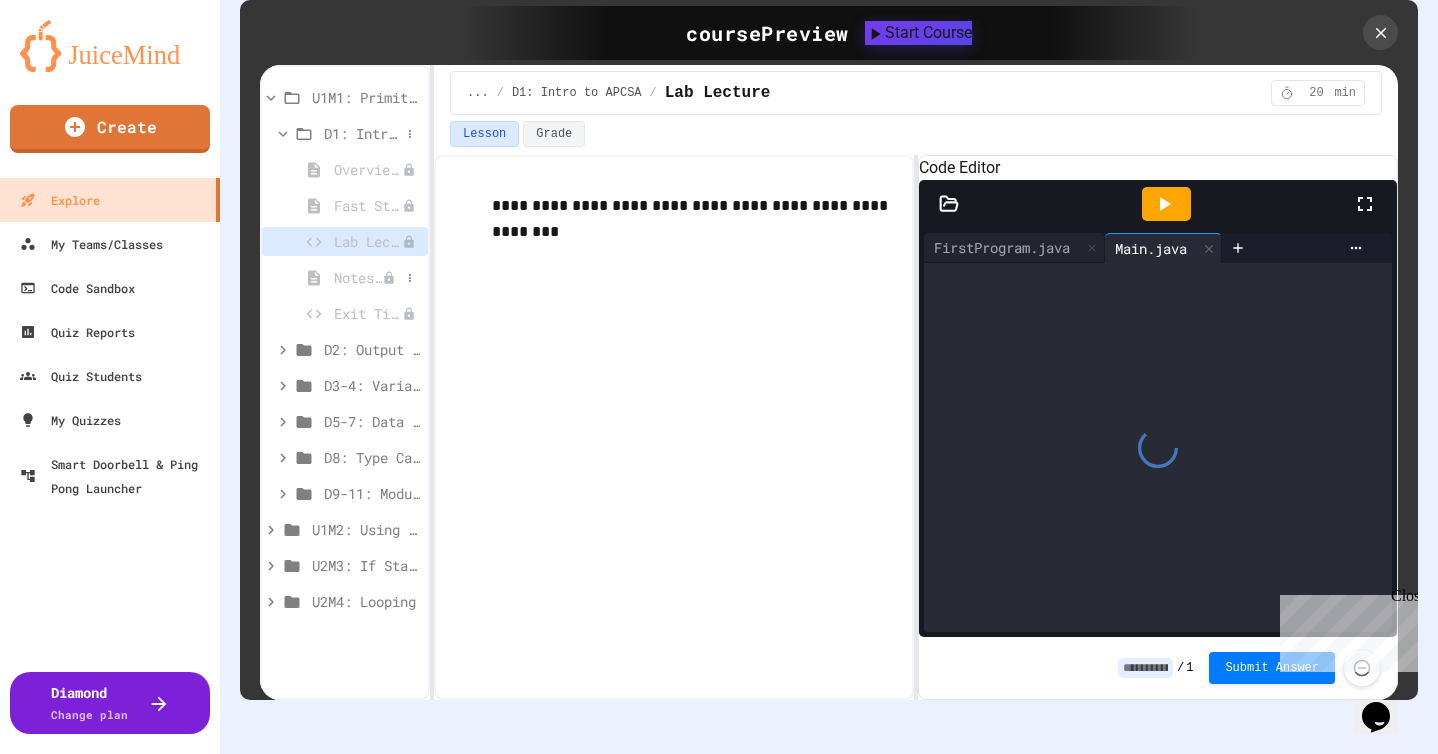 click on "Notes - Introduction to Java Programming" at bounding box center [358, 277] 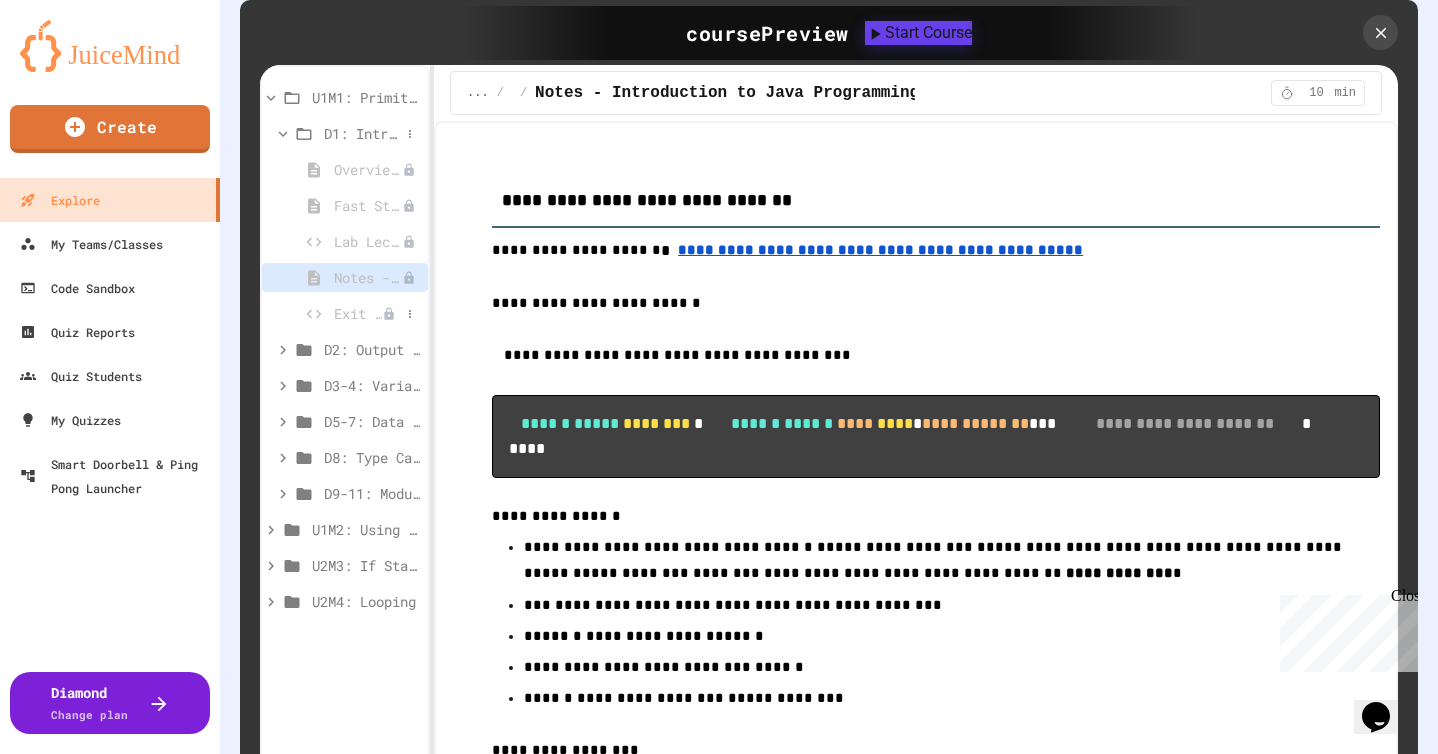 click on "Exit Ticket" at bounding box center (358, 313) 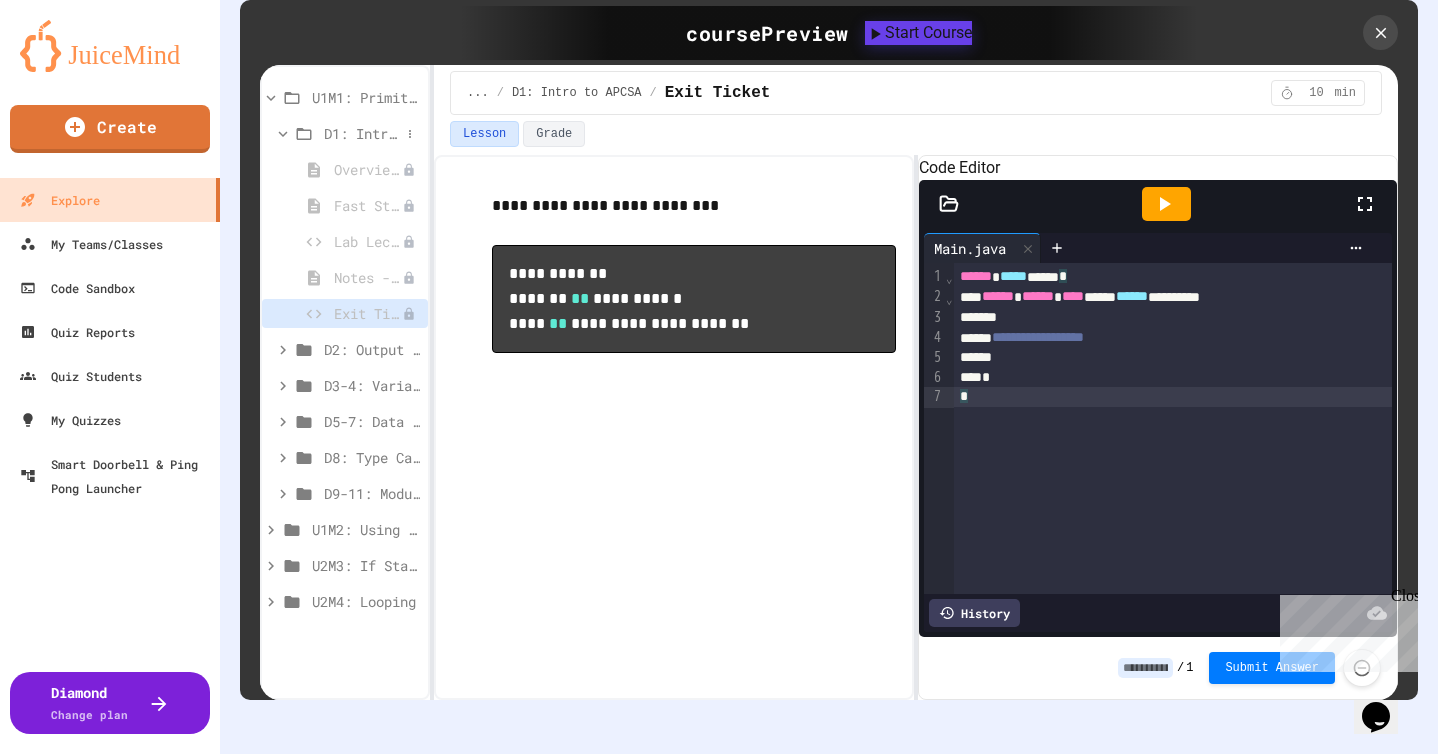 click on "*" at bounding box center (1173, 397) 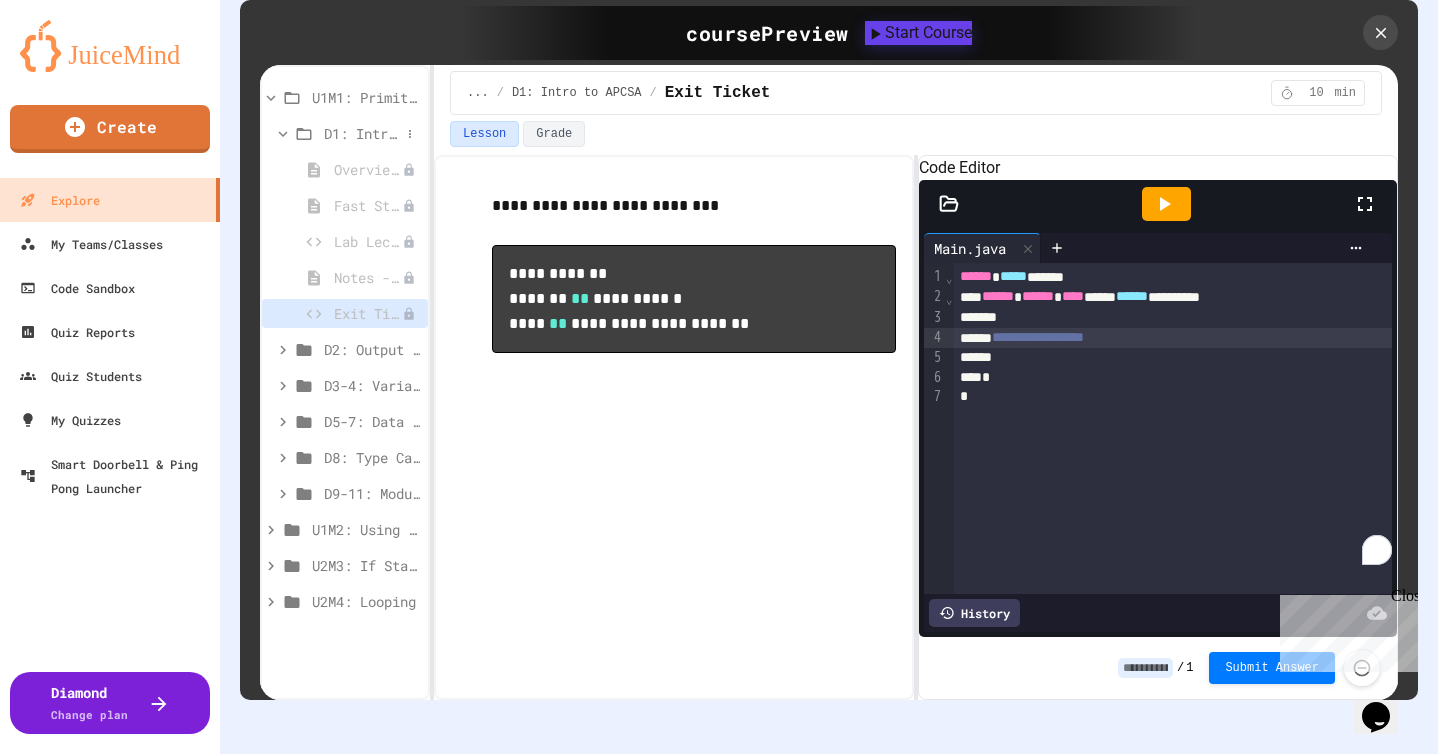click on "**********" at bounding box center (1038, 337) 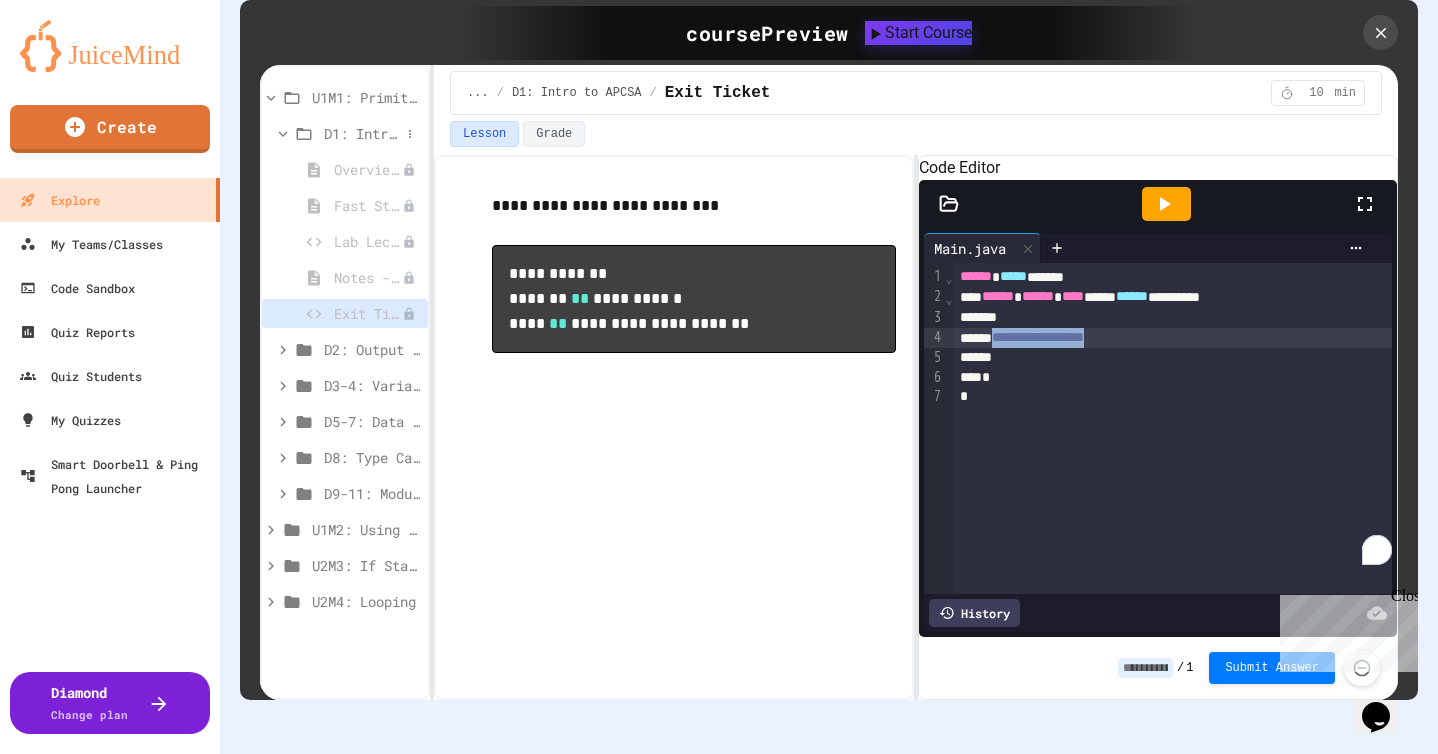 drag, startPoint x: 1188, startPoint y: 368, endPoint x: 1012, endPoint y: 360, distance: 176.18172 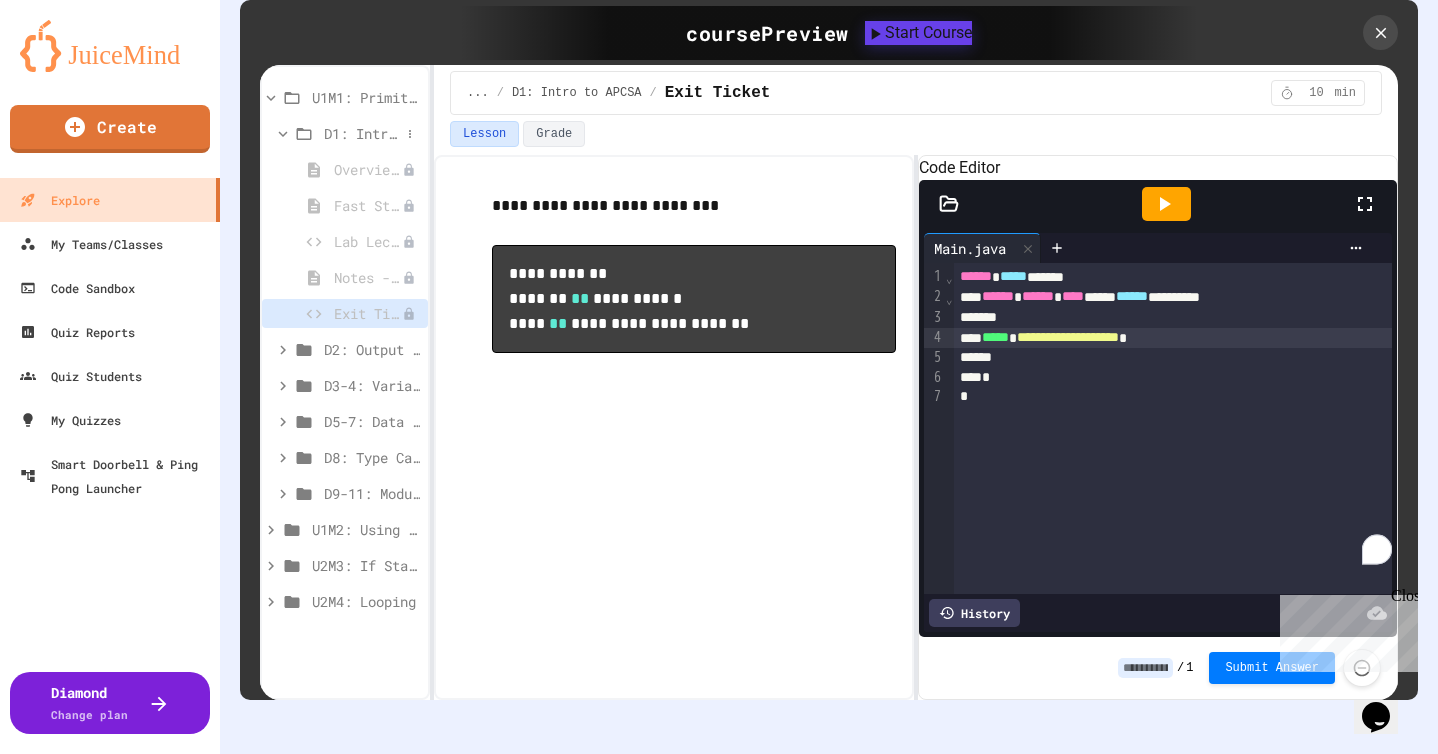 click 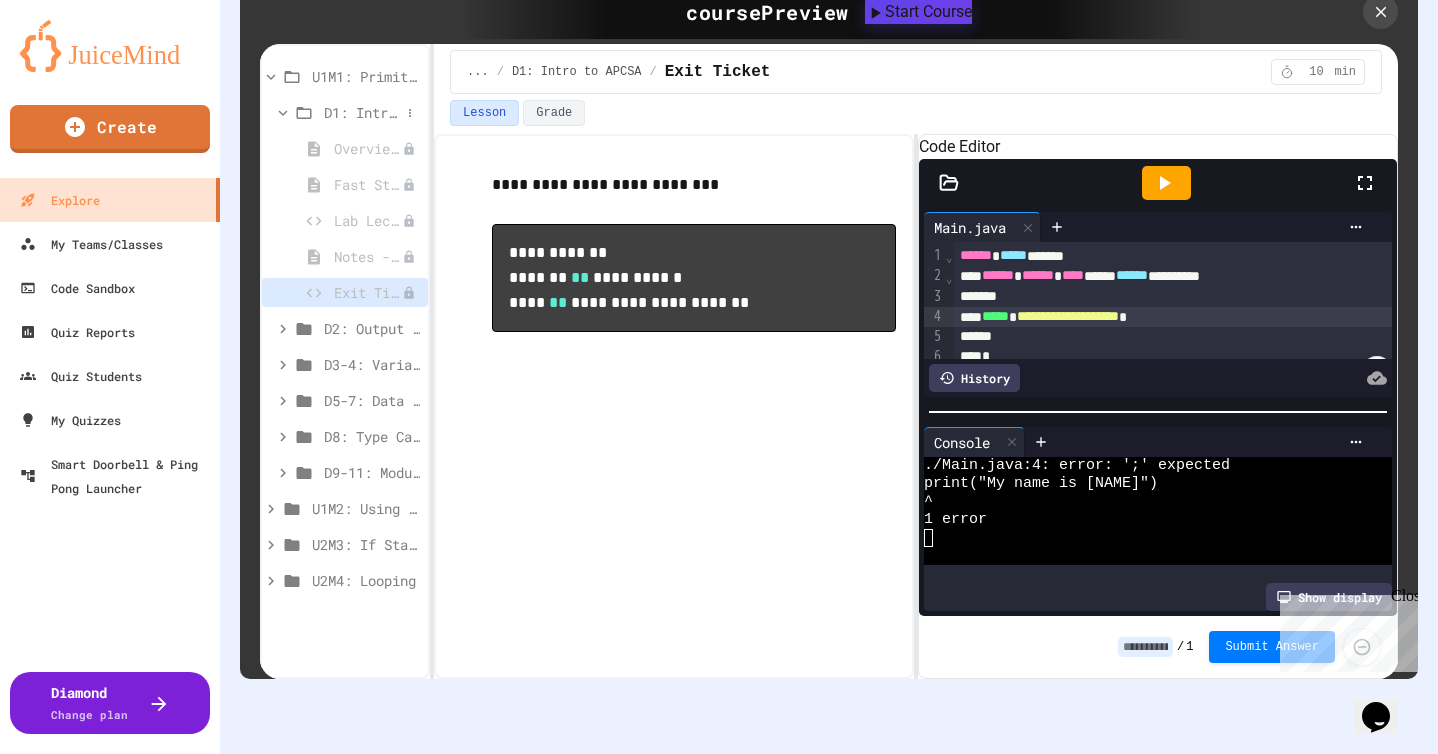 scroll, scrollTop: 618, scrollLeft: 0, axis: vertical 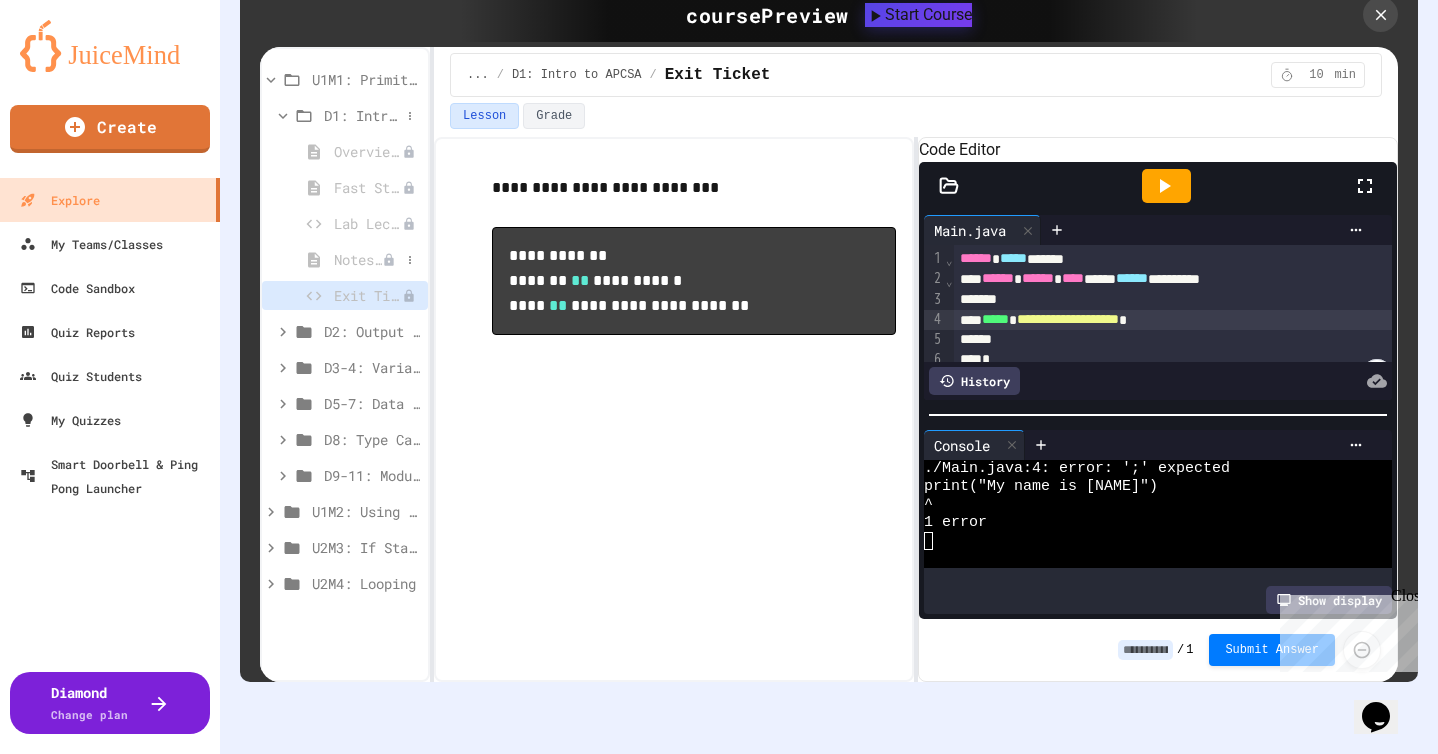 click on "Notes - Introduction to Java Programming" at bounding box center (358, 259) 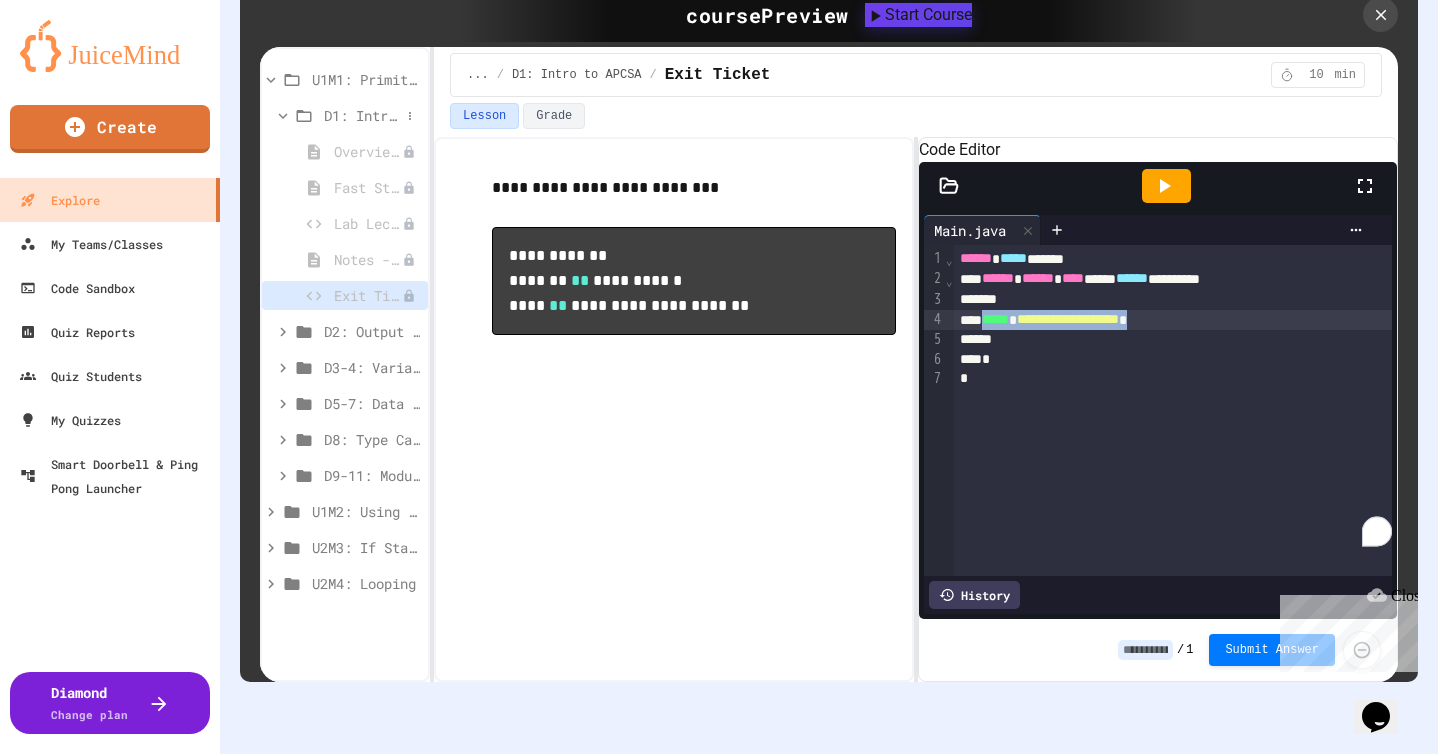 drag, startPoint x: 1242, startPoint y: 336, endPoint x: 998, endPoint y: 347, distance: 244.24782 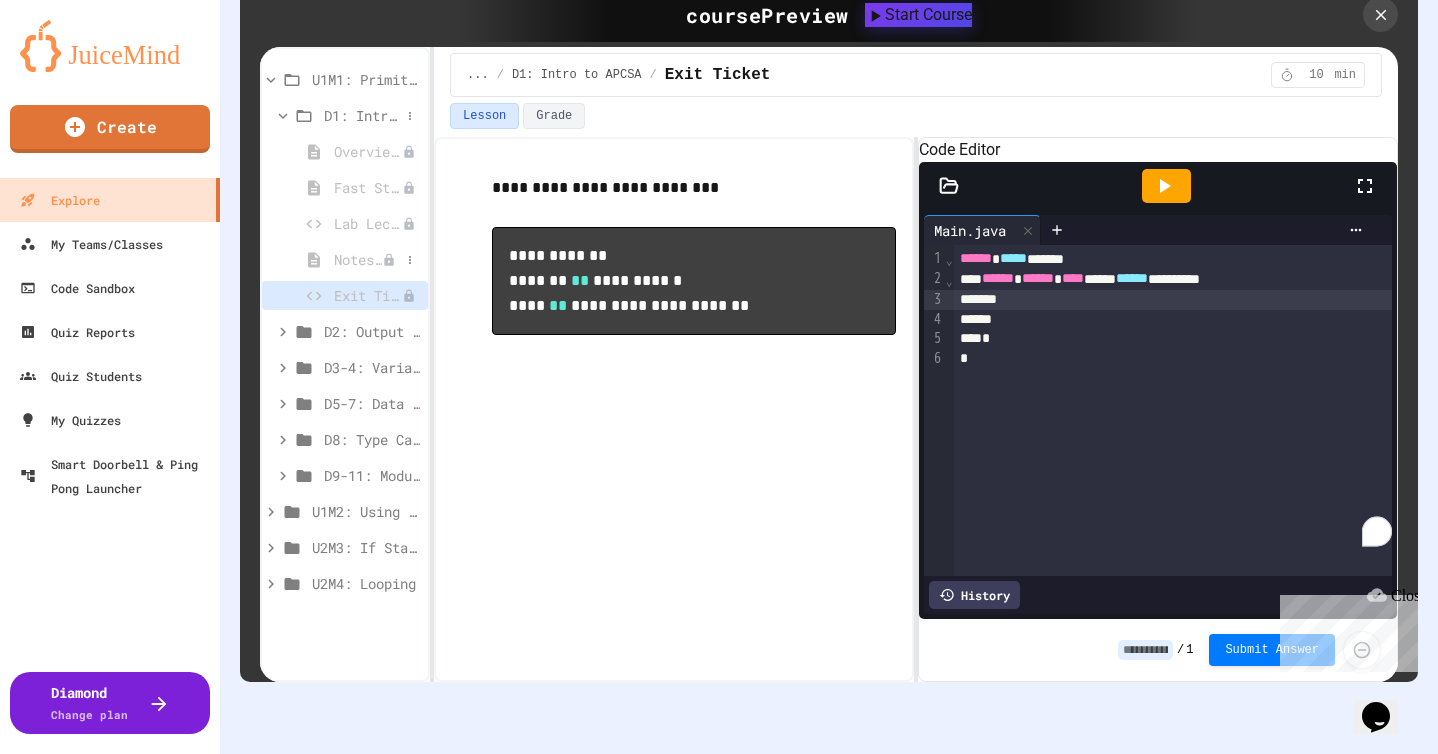 click on "Notes - Introduction to Java Programming" at bounding box center [358, 259] 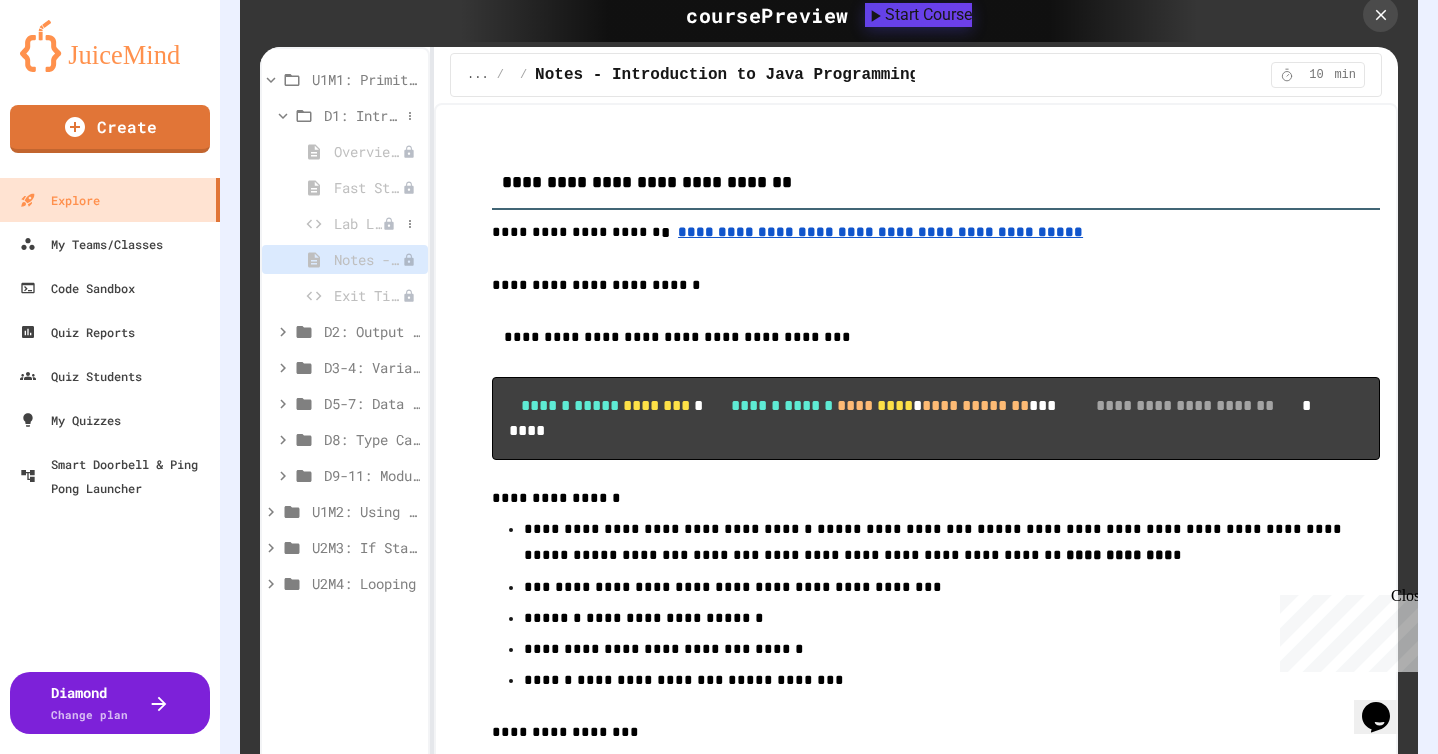 click on "Lab Lecture" at bounding box center (358, 223) 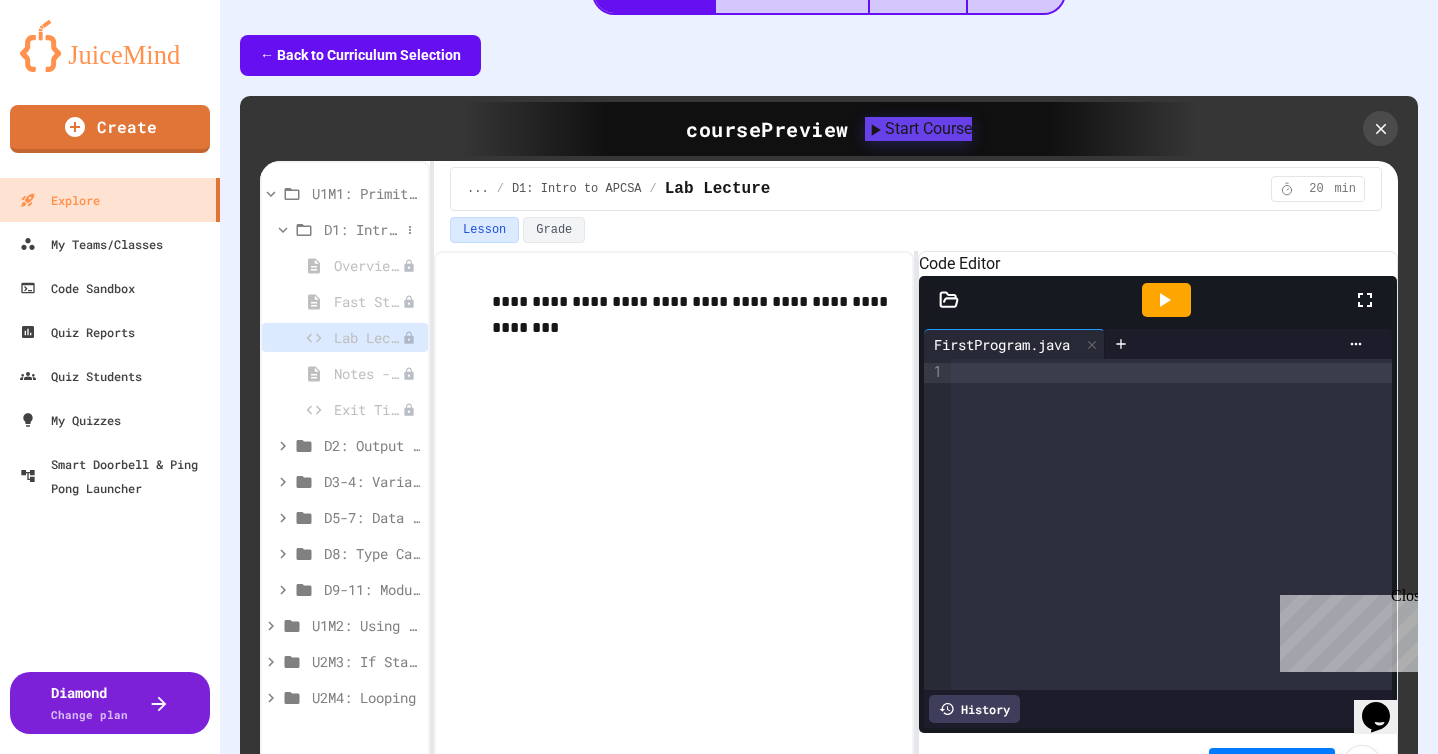 scroll, scrollTop: 502, scrollLeft: 0, axis: vertical 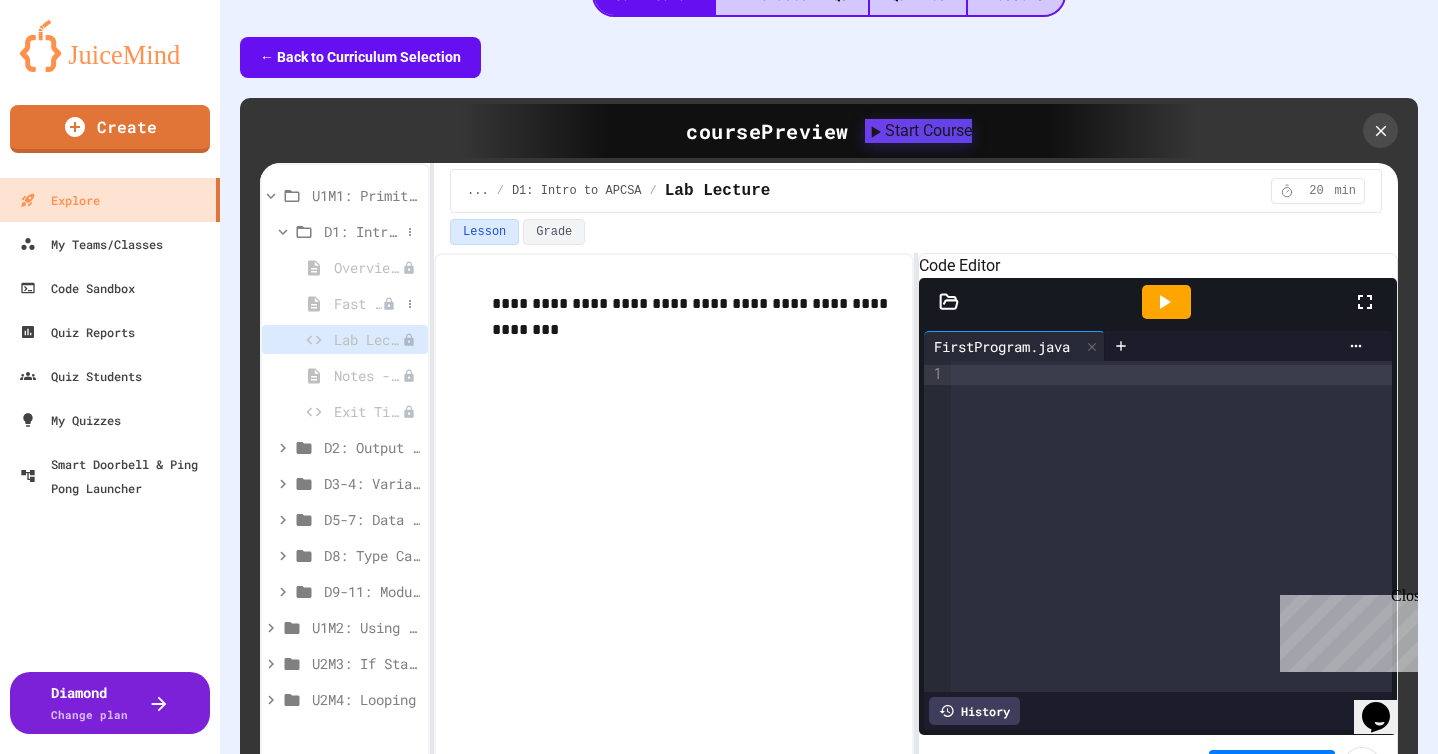 click on "Fast Start" at bounding box center [358, 303] 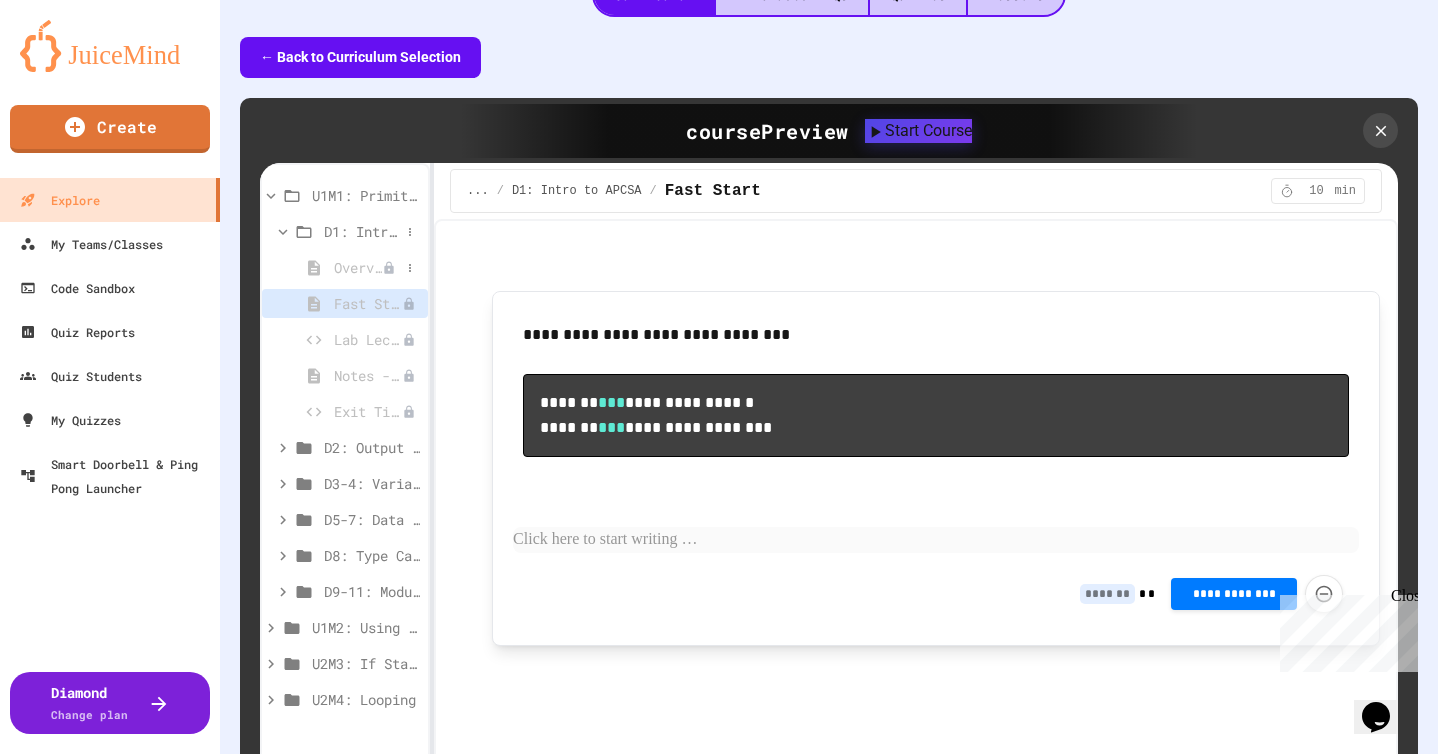 click on "Overview - Teacher Only" at bounding box center [358, 267] 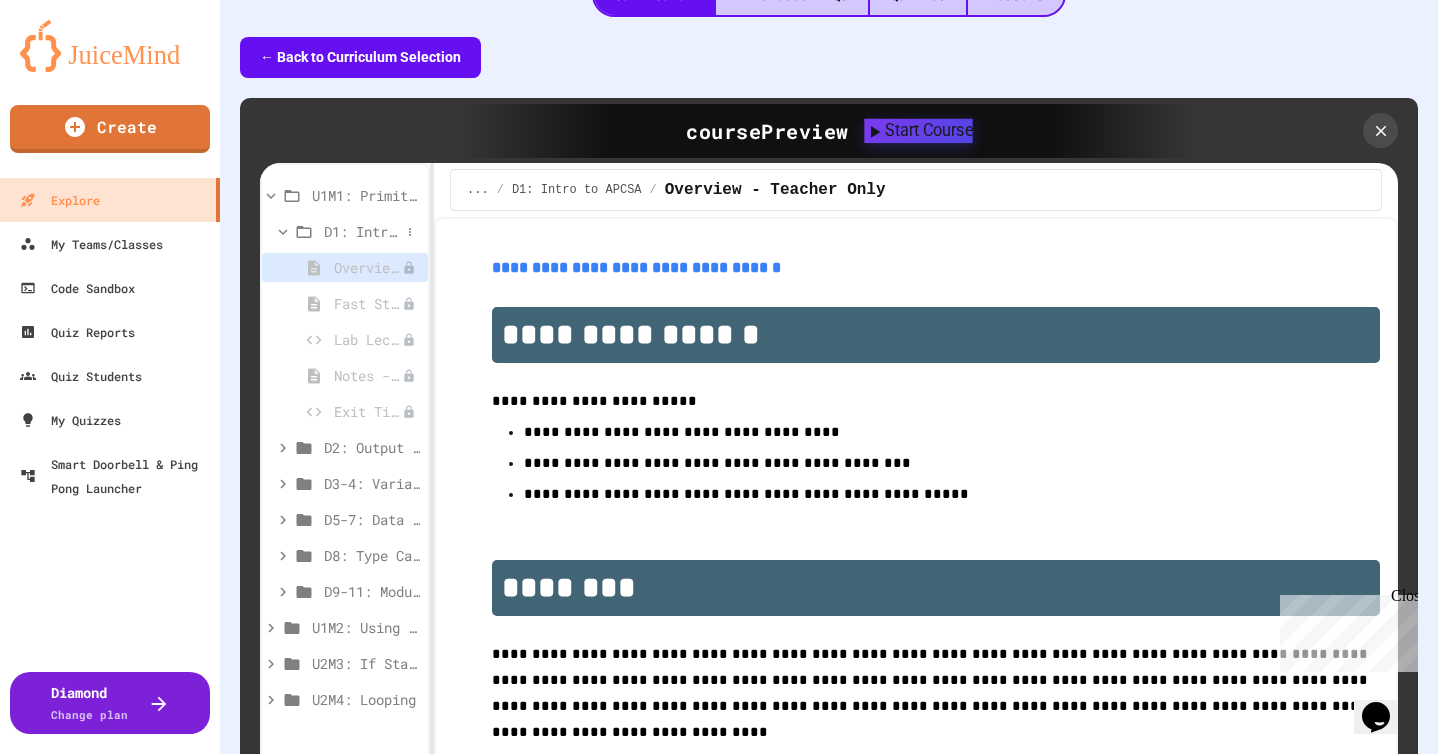 click on "Start Course" at bounding box center [918, 131] 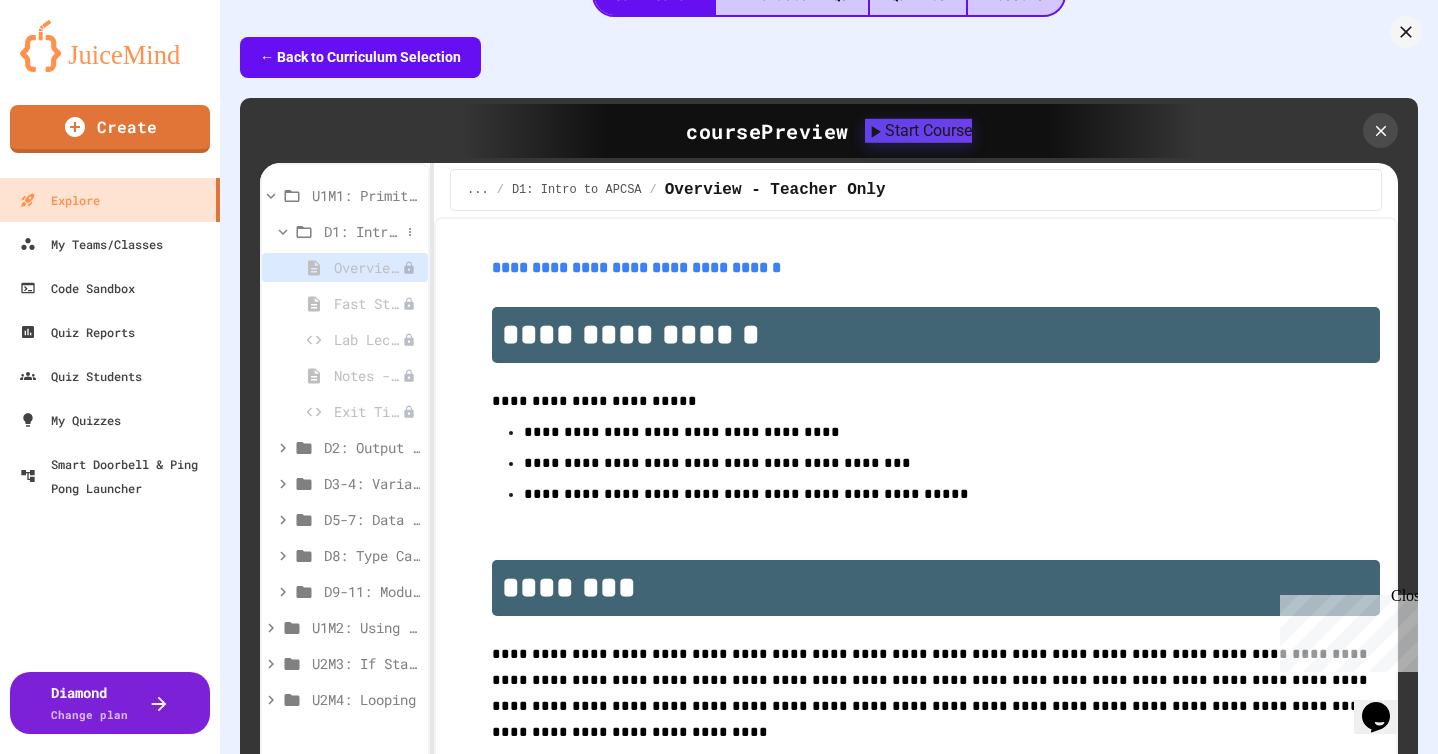 click 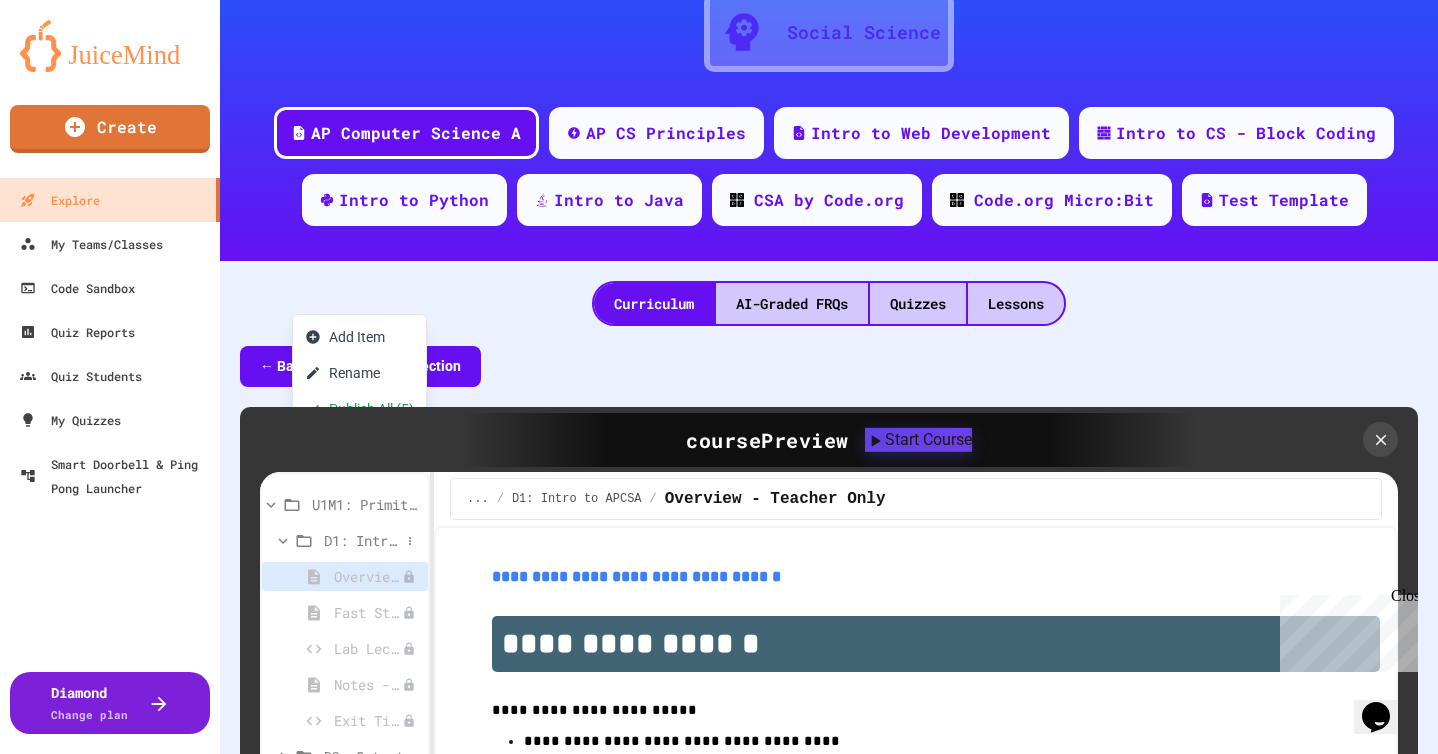 scroll, scrollTop: 192, scrollLeft: 0, axis: vertical 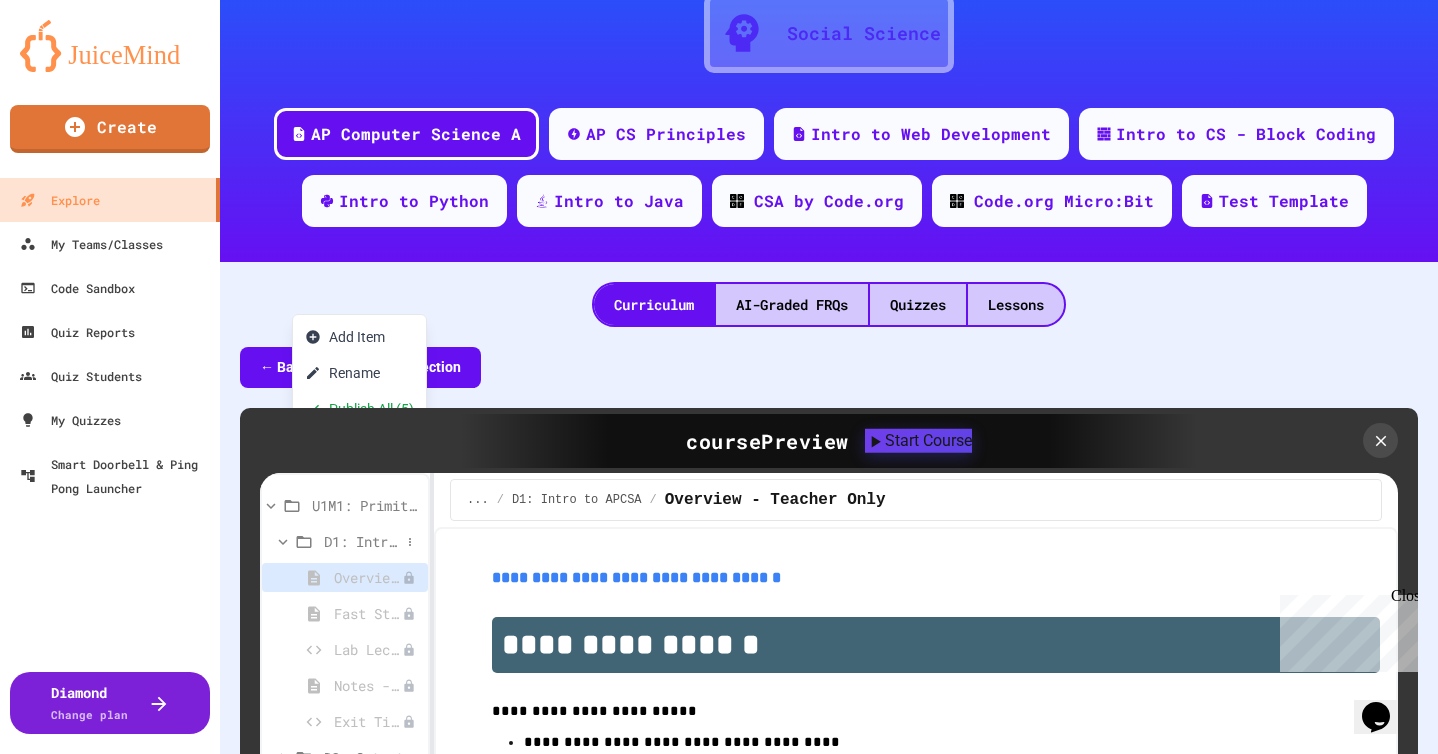 click at bounding box center [719, 377] 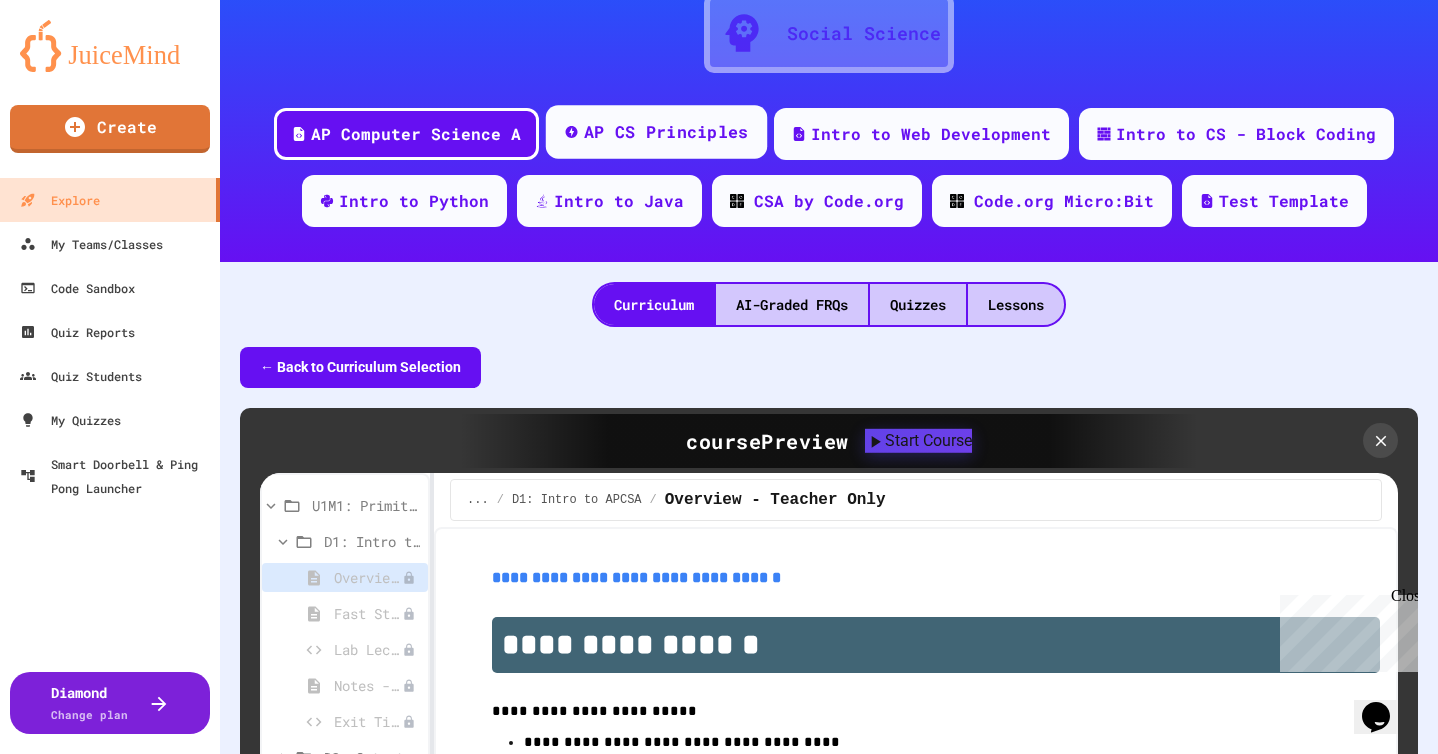 click on "AP CS Principles" at bounding box center (666, 132) 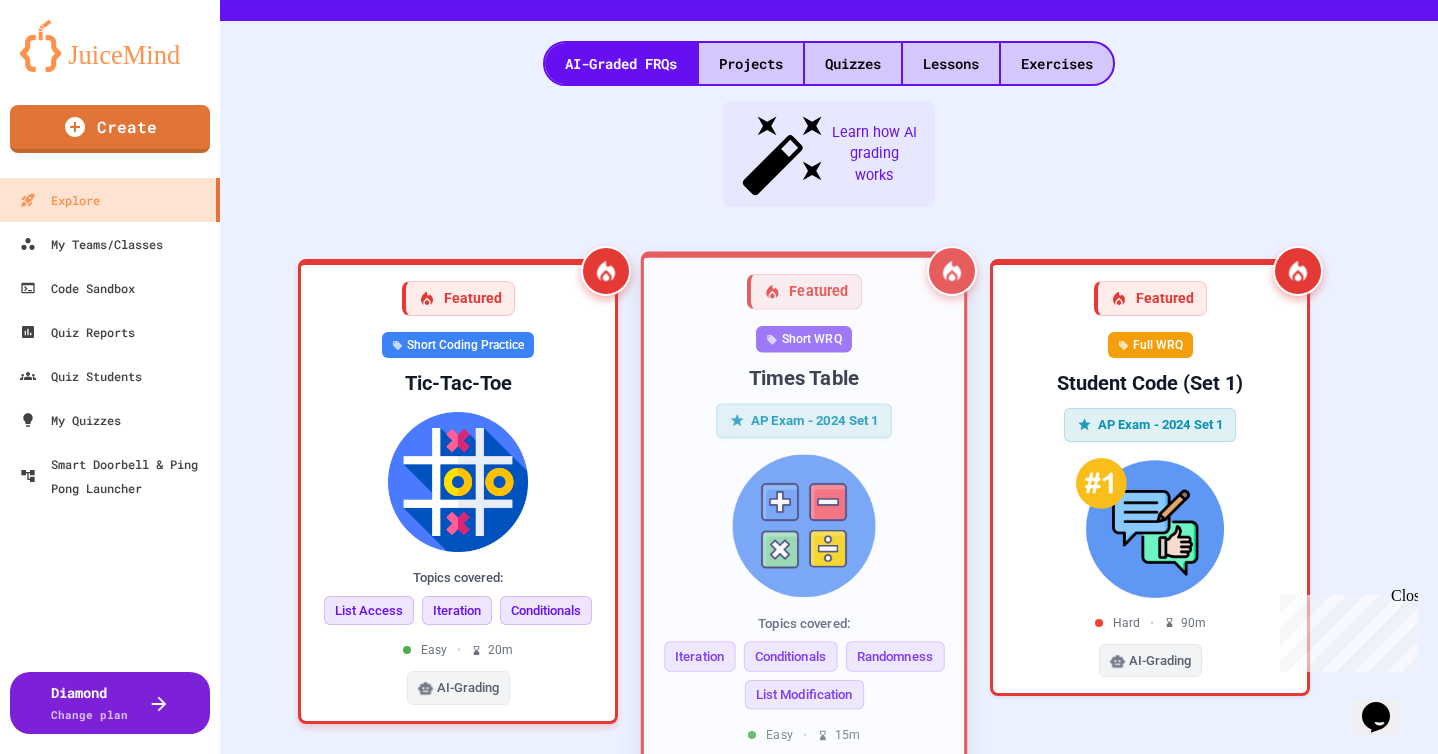 scroll, scrollTop: 481, scrollLeft: 0, axis: vertical 